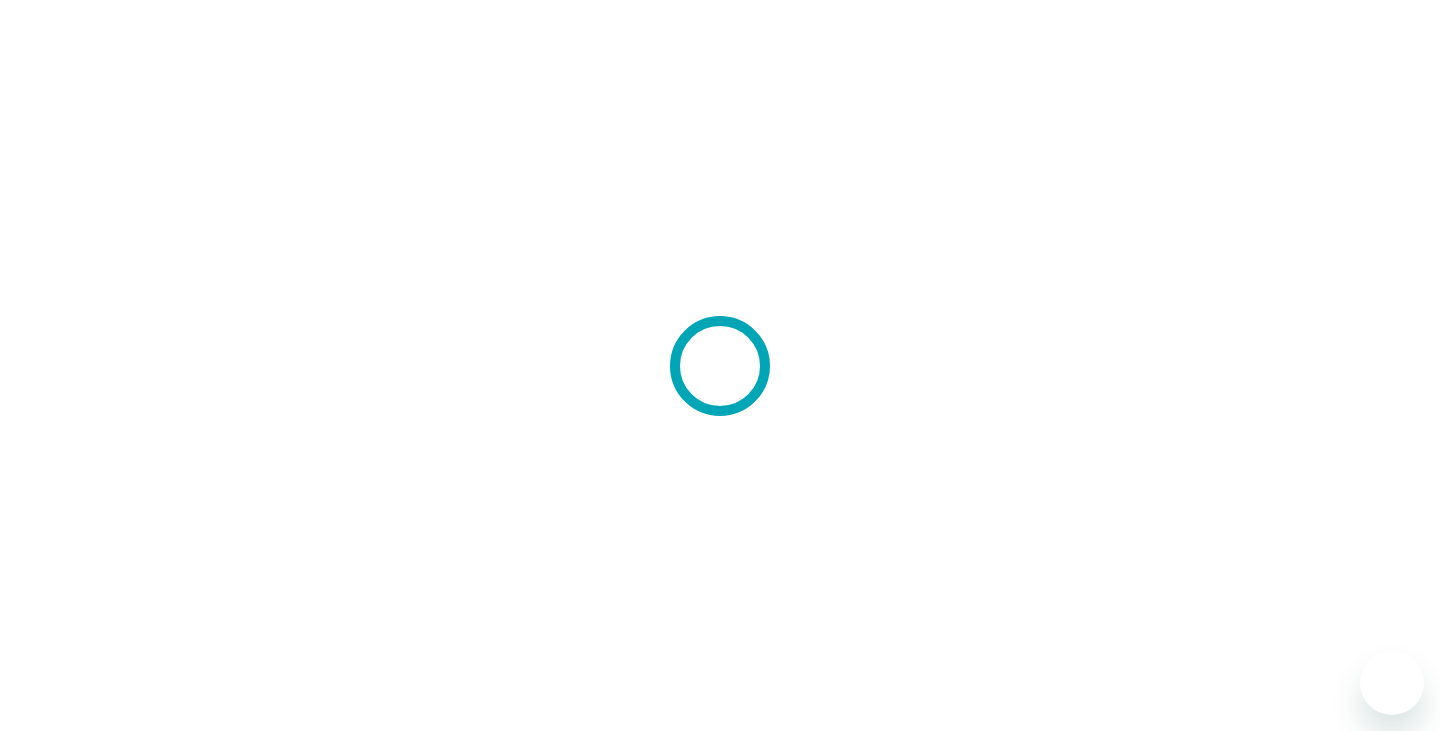 scroll, scrollTop: 0, scrollLeft: 0, axis: both 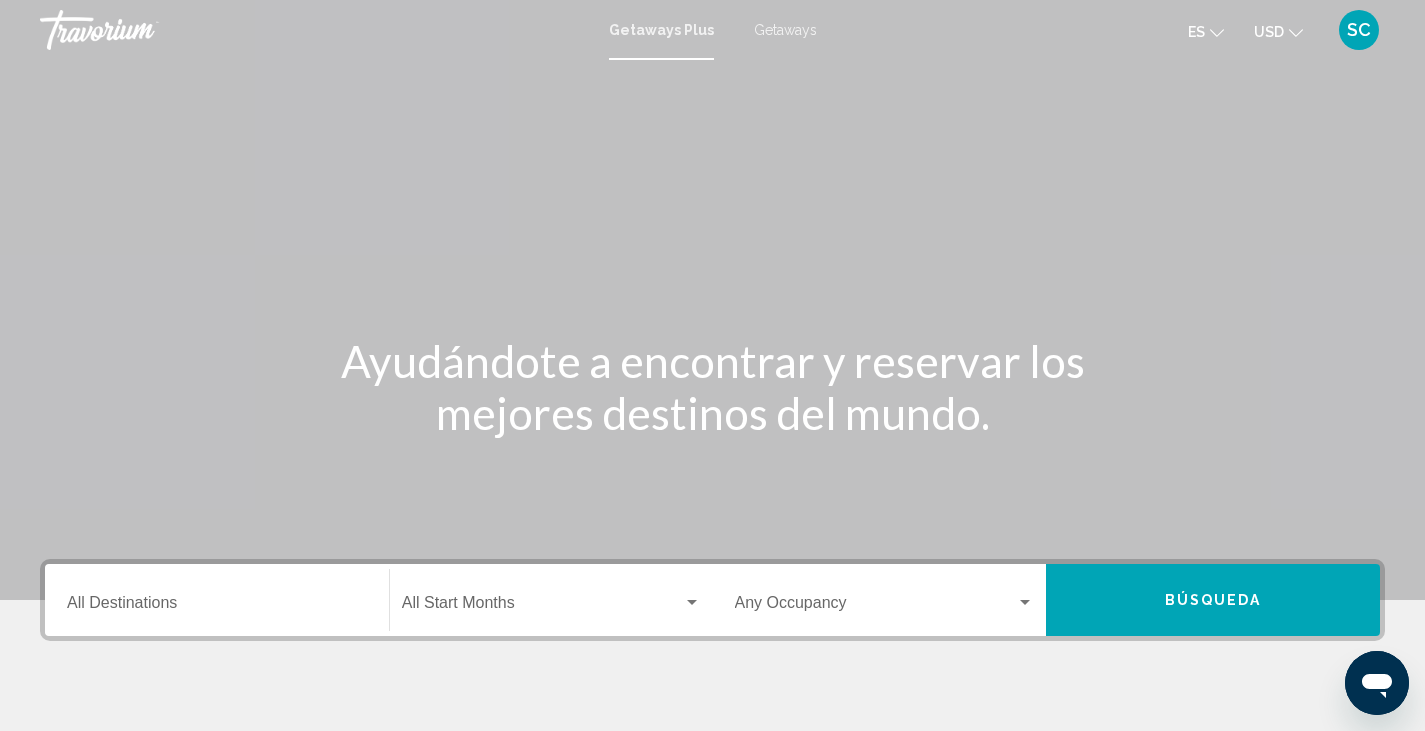 click on "Getaways" at bounding box center [785, 30] 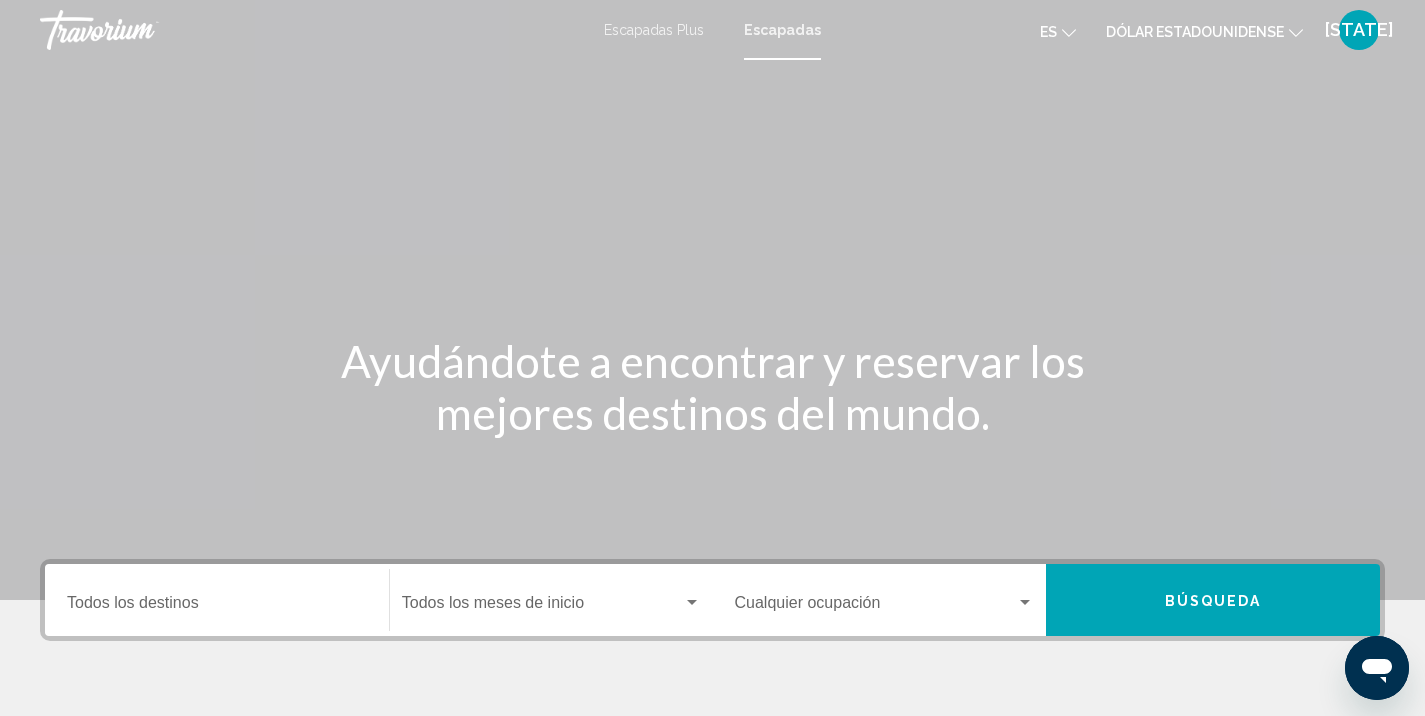 click at bounding box center [712, 300] 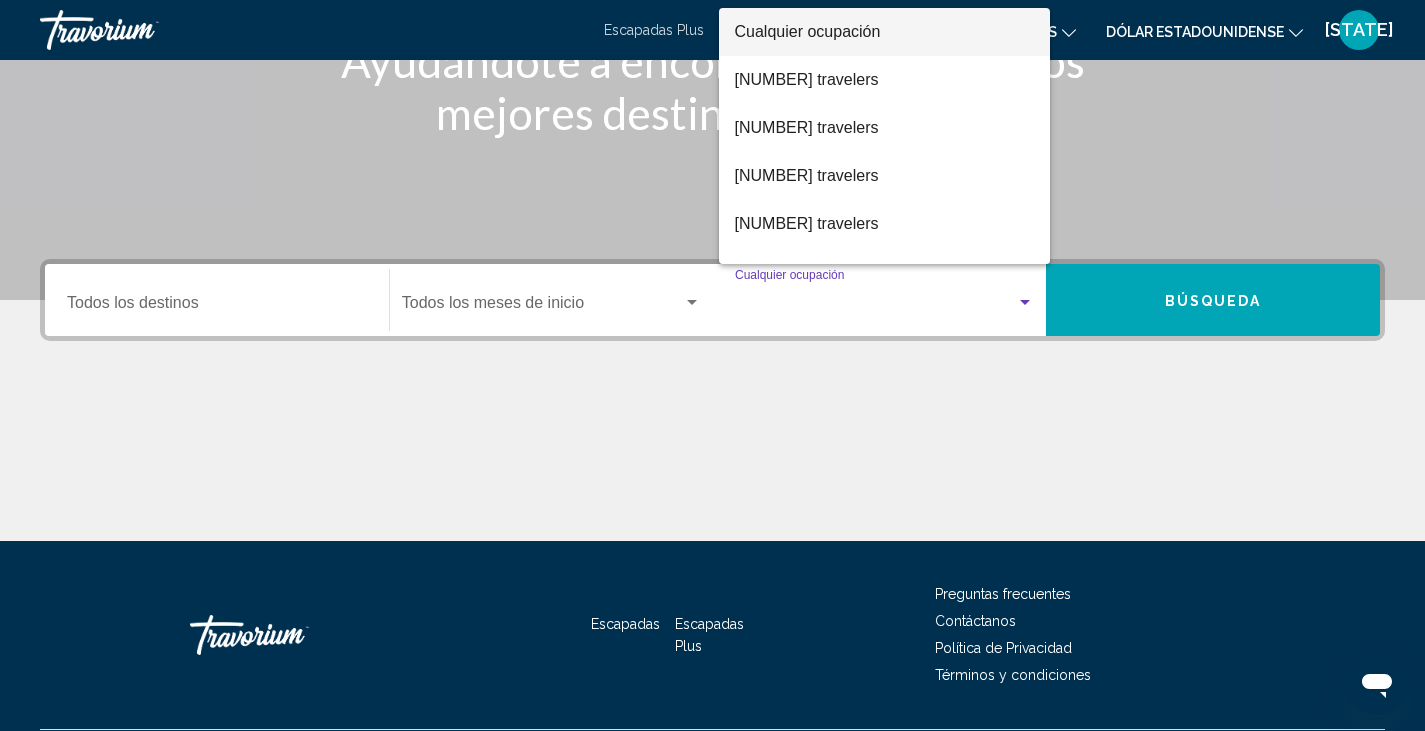 scroll, scrollTop: 355, scrollLeft: 0, axis: vertical 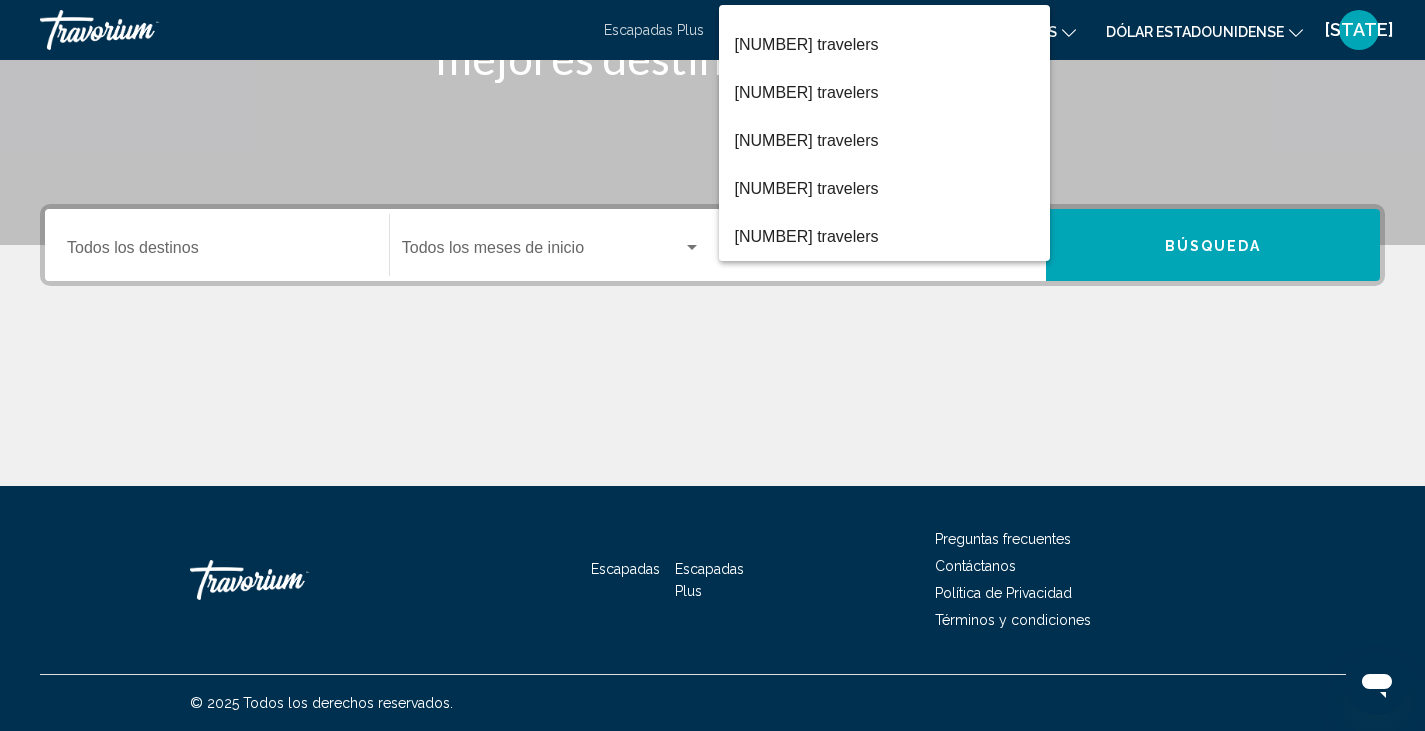 click at bounding box center [712, 365] 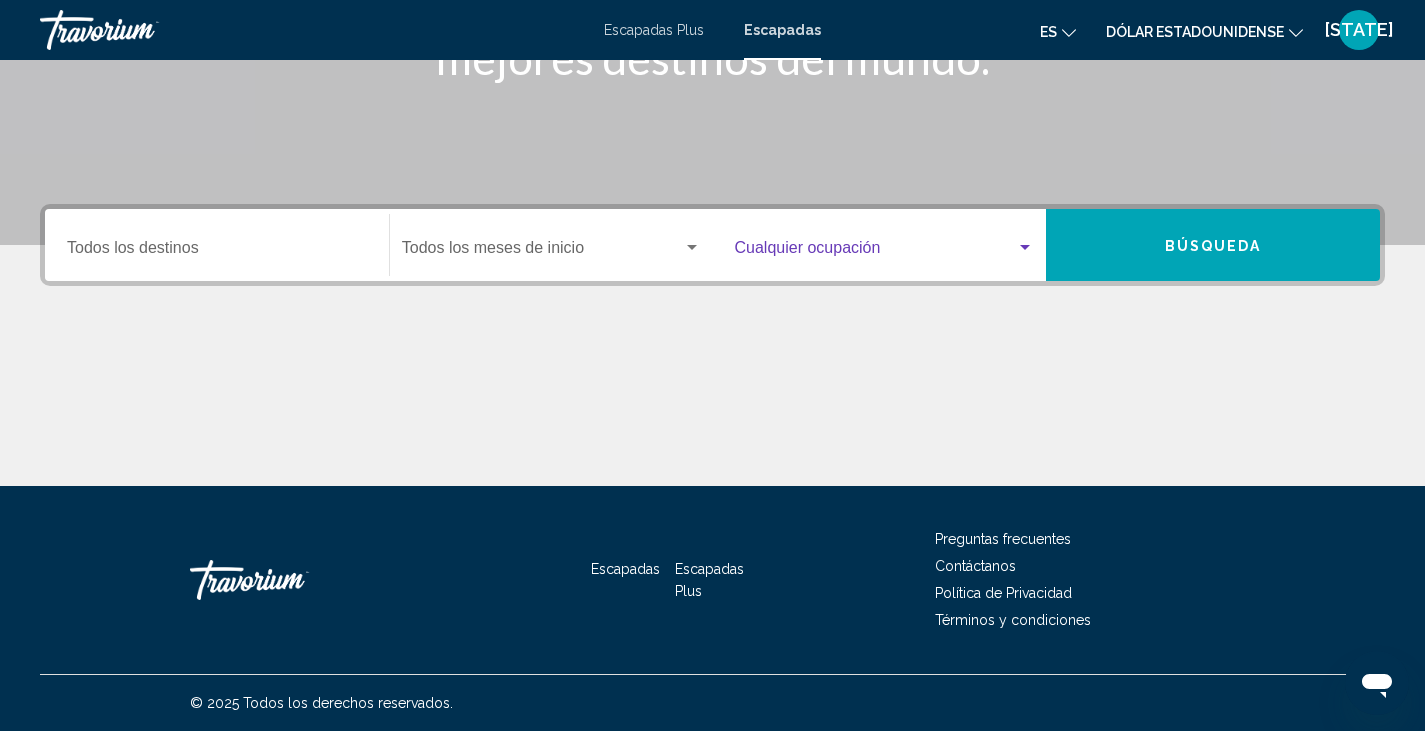 click at bounding box center (1025, 248) 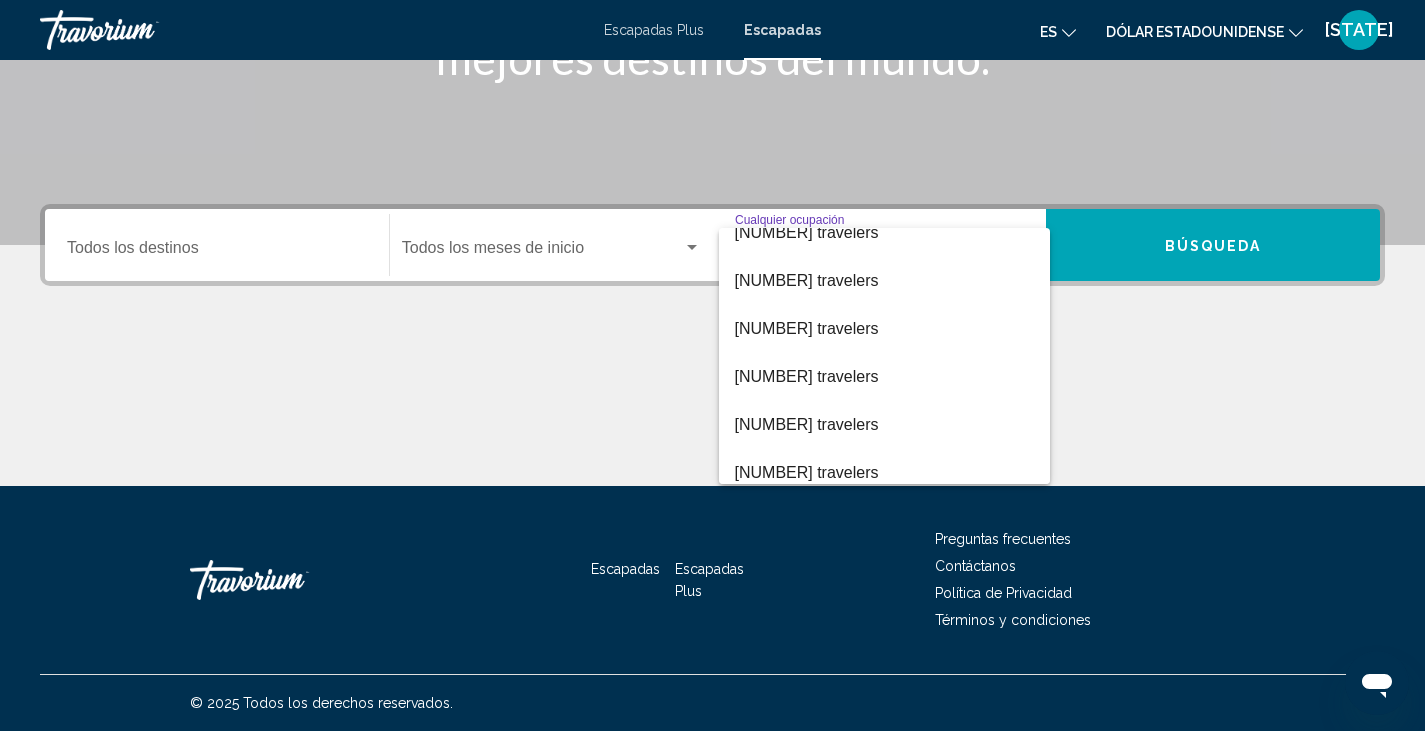 scroll, scrollTop: 80, scrollLeft: 0, axis: vertical 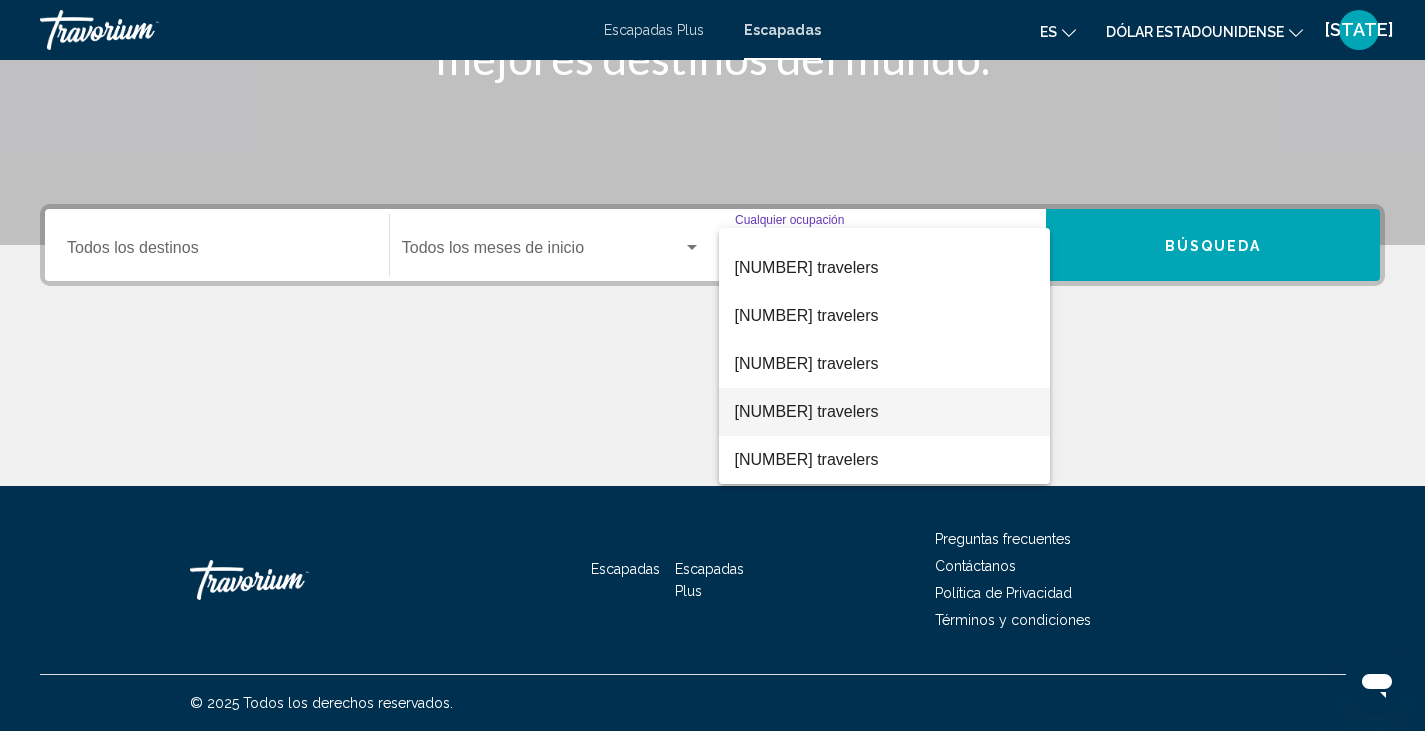 click on "[NUMBER] travelers" at bounding box center (807, 411) 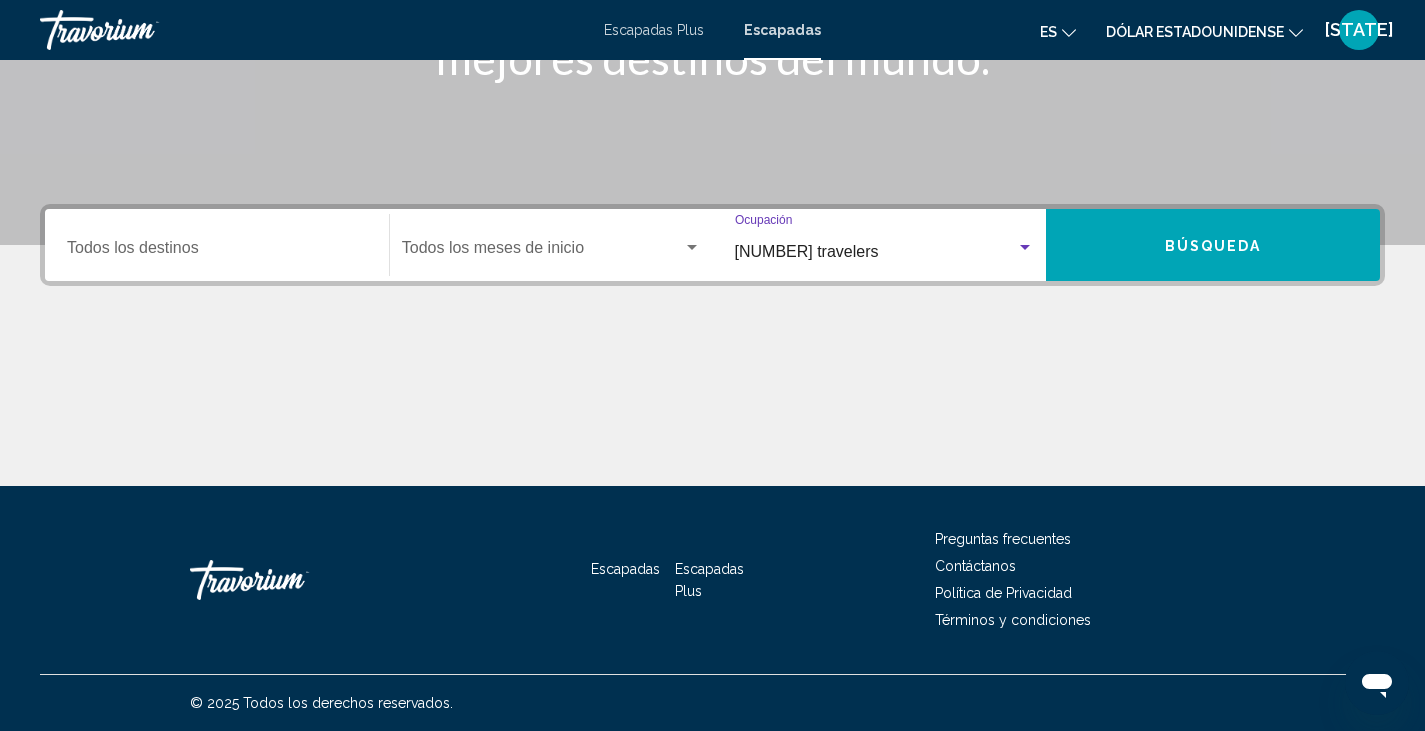 click on "Destino Todos los destinos" at bounding box center [217, 252] 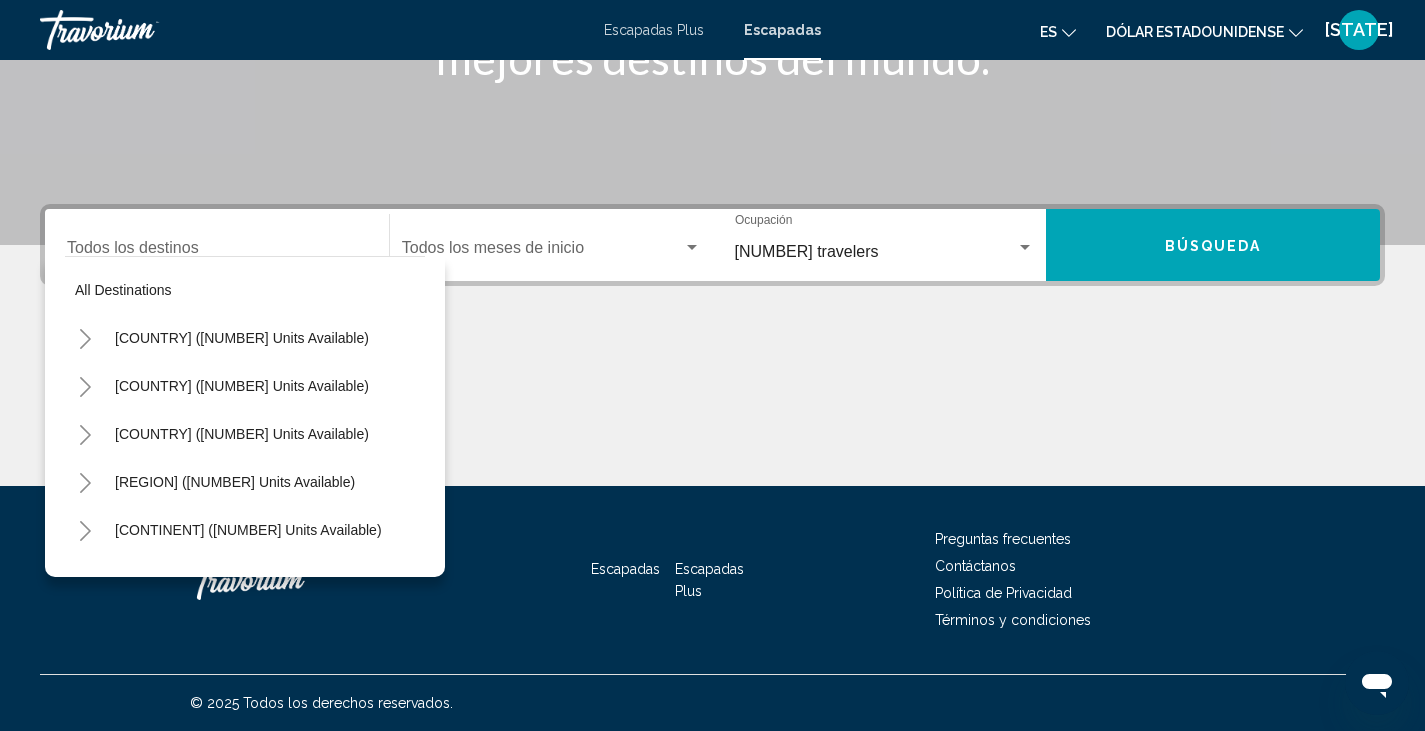scroll, scrollTop: 0, scrollLeft: 0, axis: both 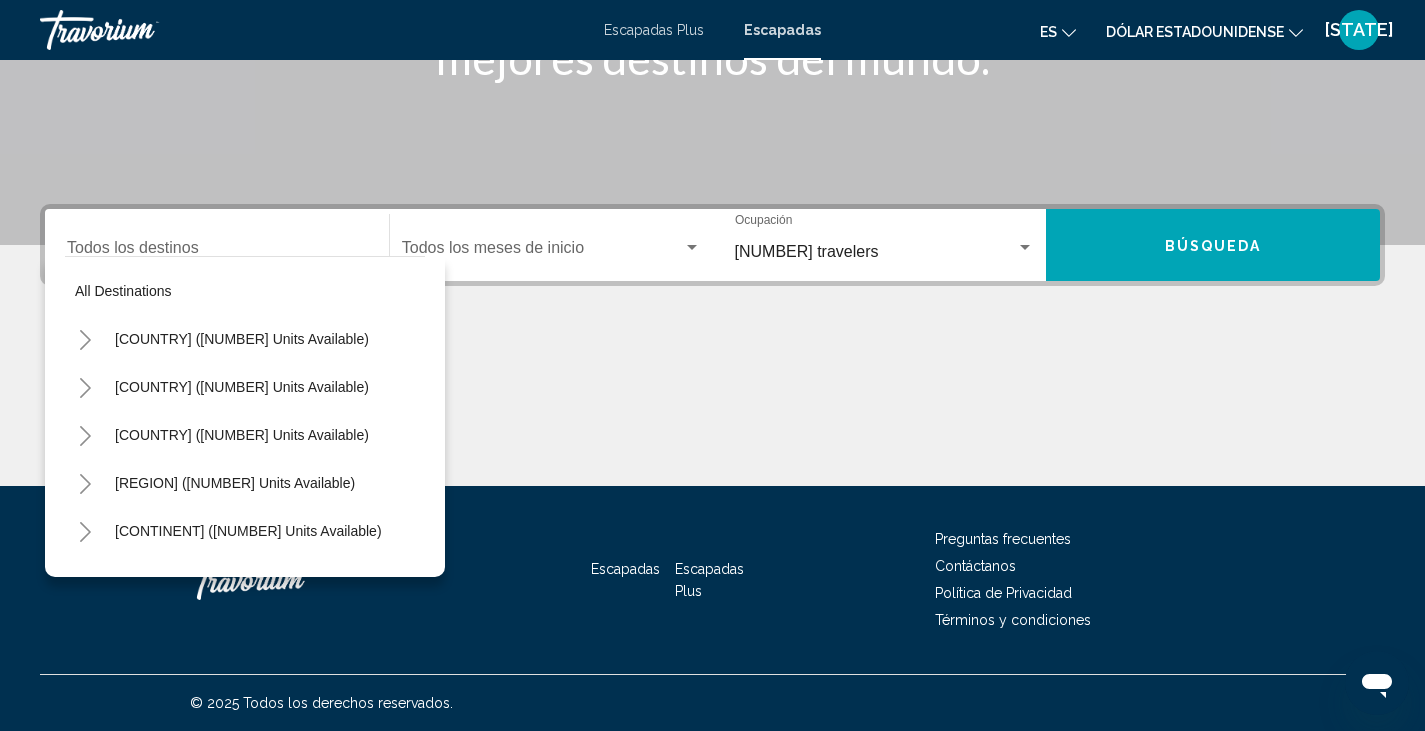 click at bounding box center [85, 340] 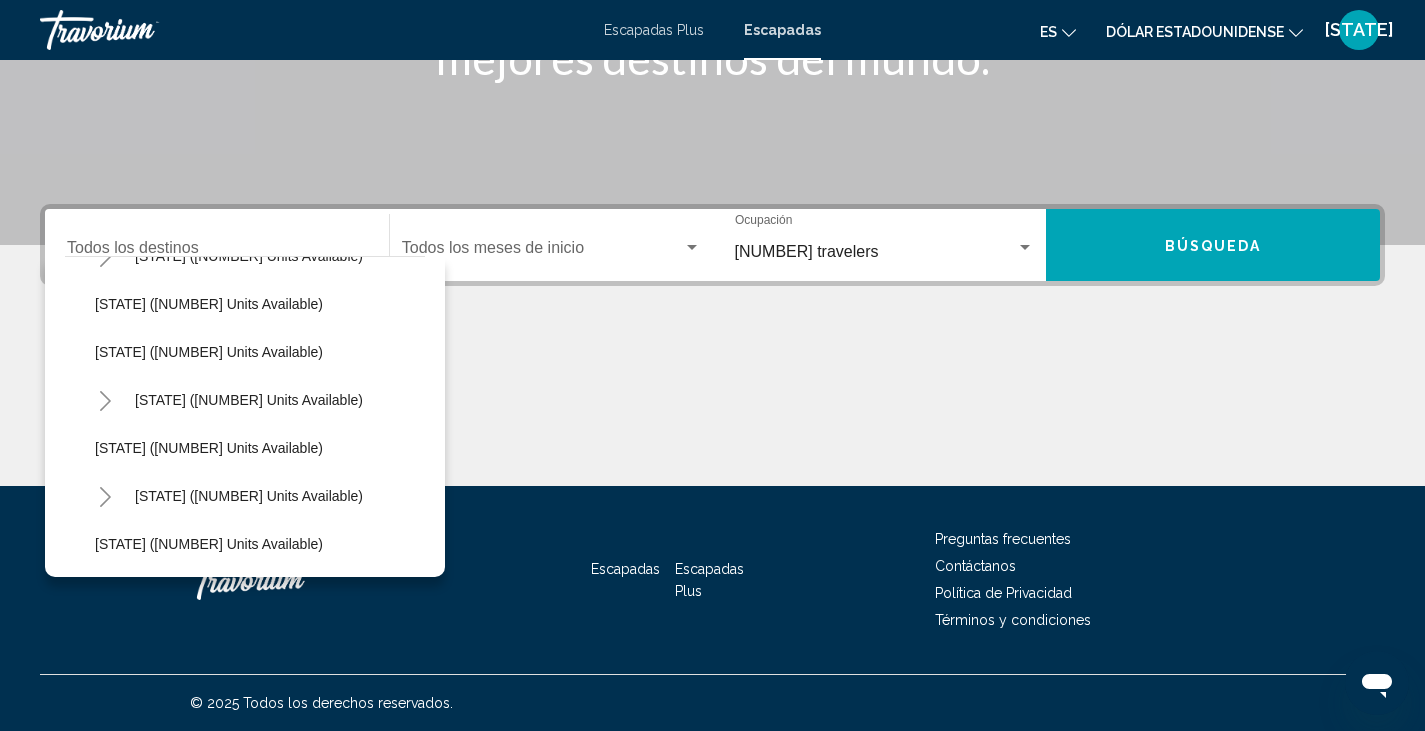 scroll, scrollTop: 297, scrollLeft: 0, axis: vertical 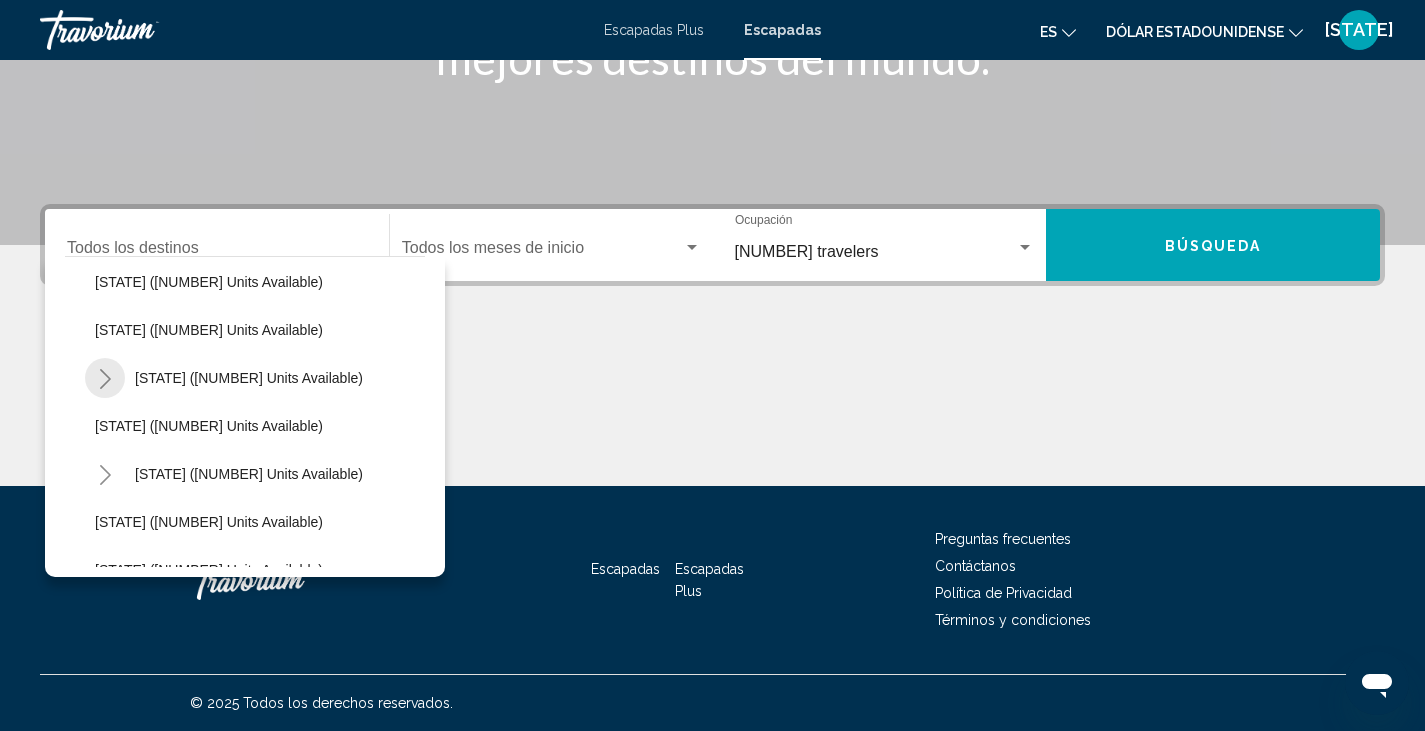 click at bounding box center [105, 379] 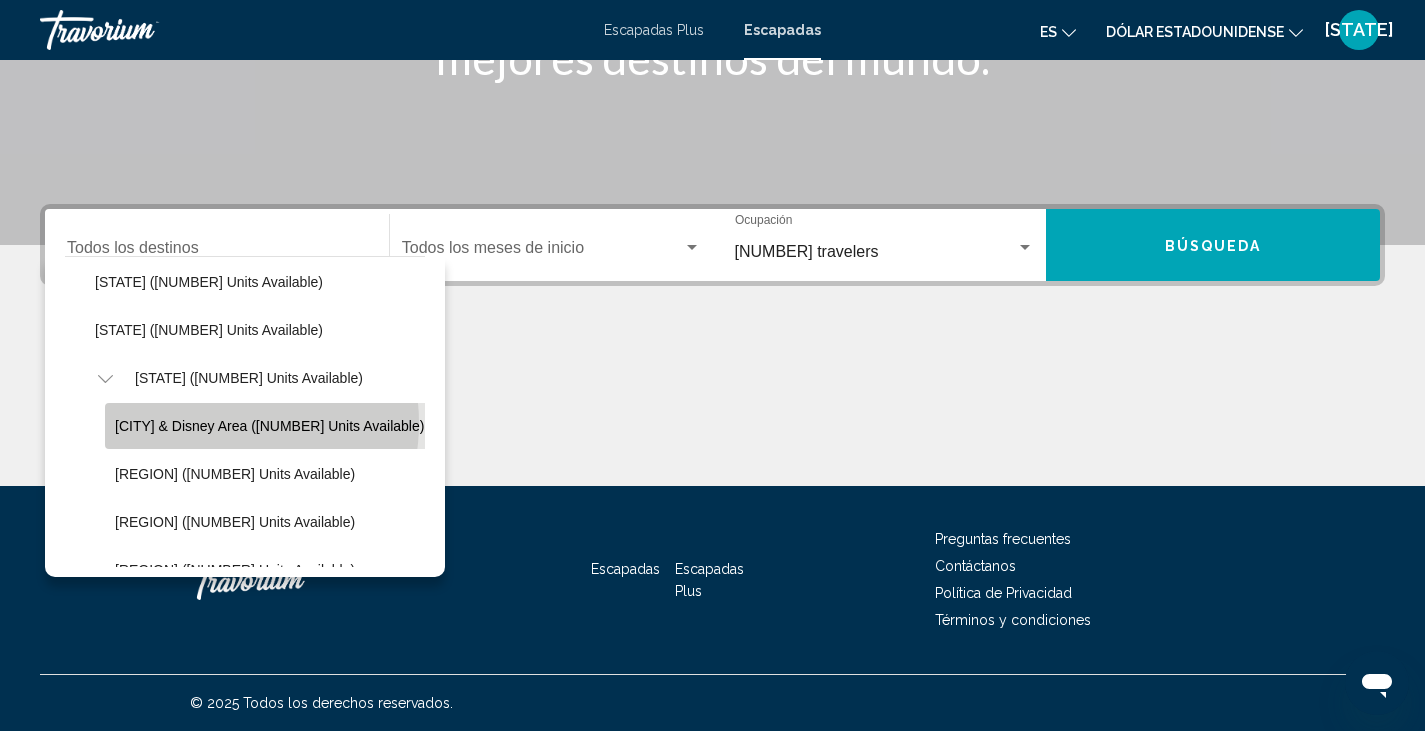 click on "[CITY] & Disney Area ([NUMBER] units available)" at bounding box center [269, 426] 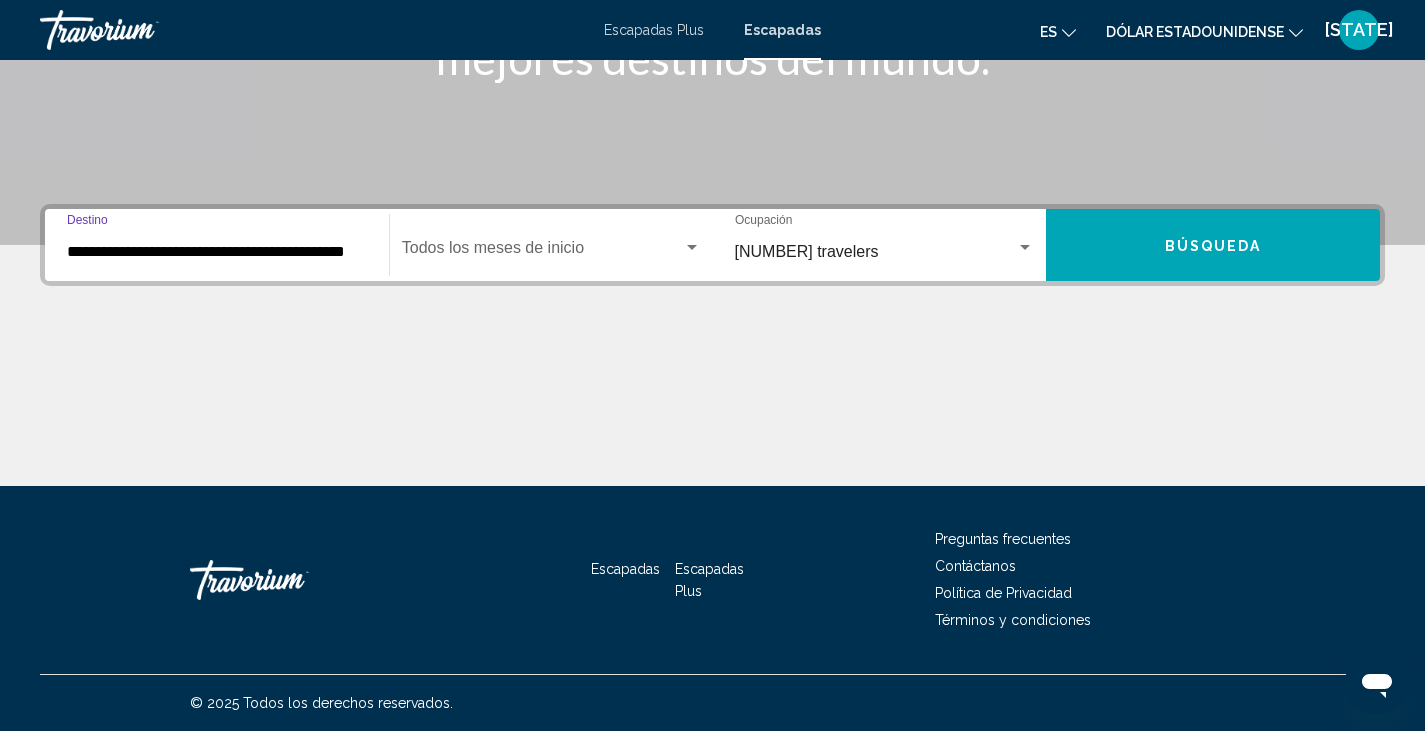 click at bounding box center (542, 252) 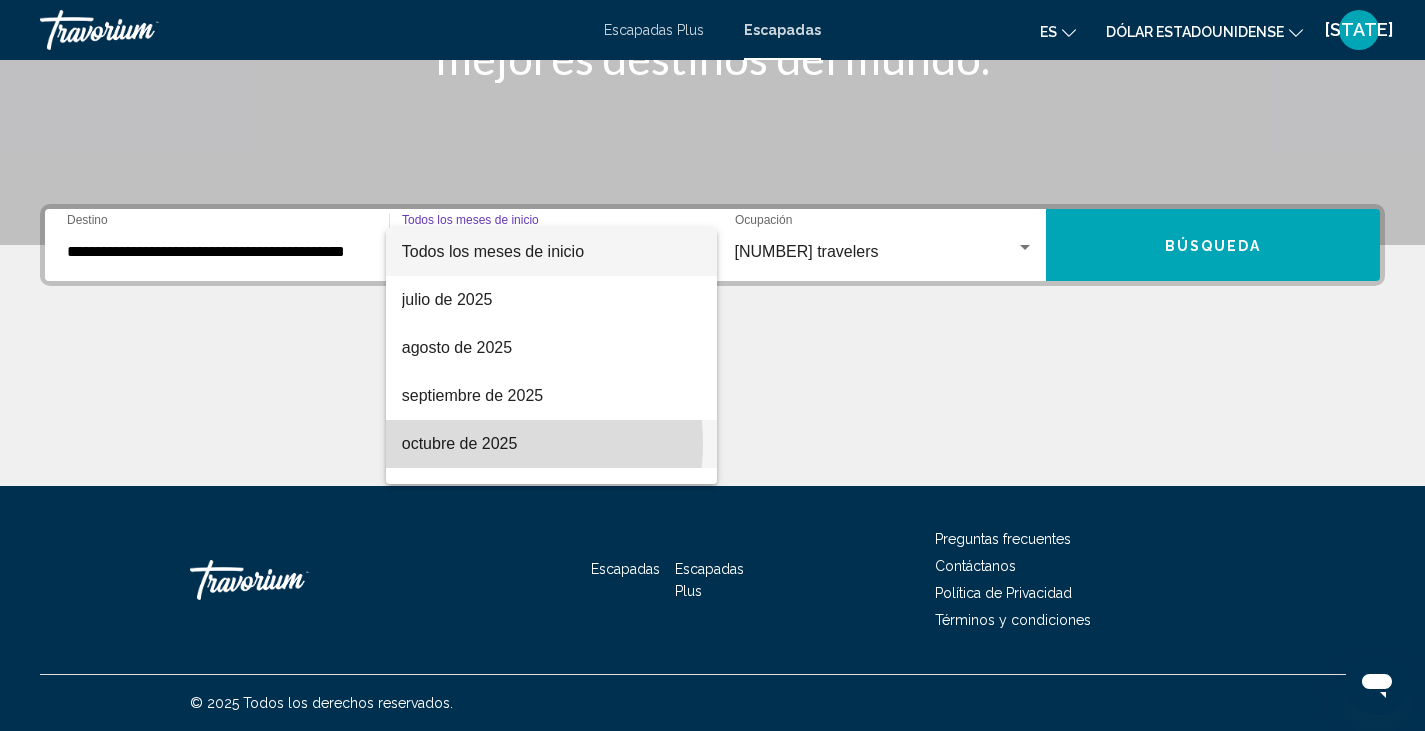 click on "octubre de 2025" at bounding box center [460, 443] 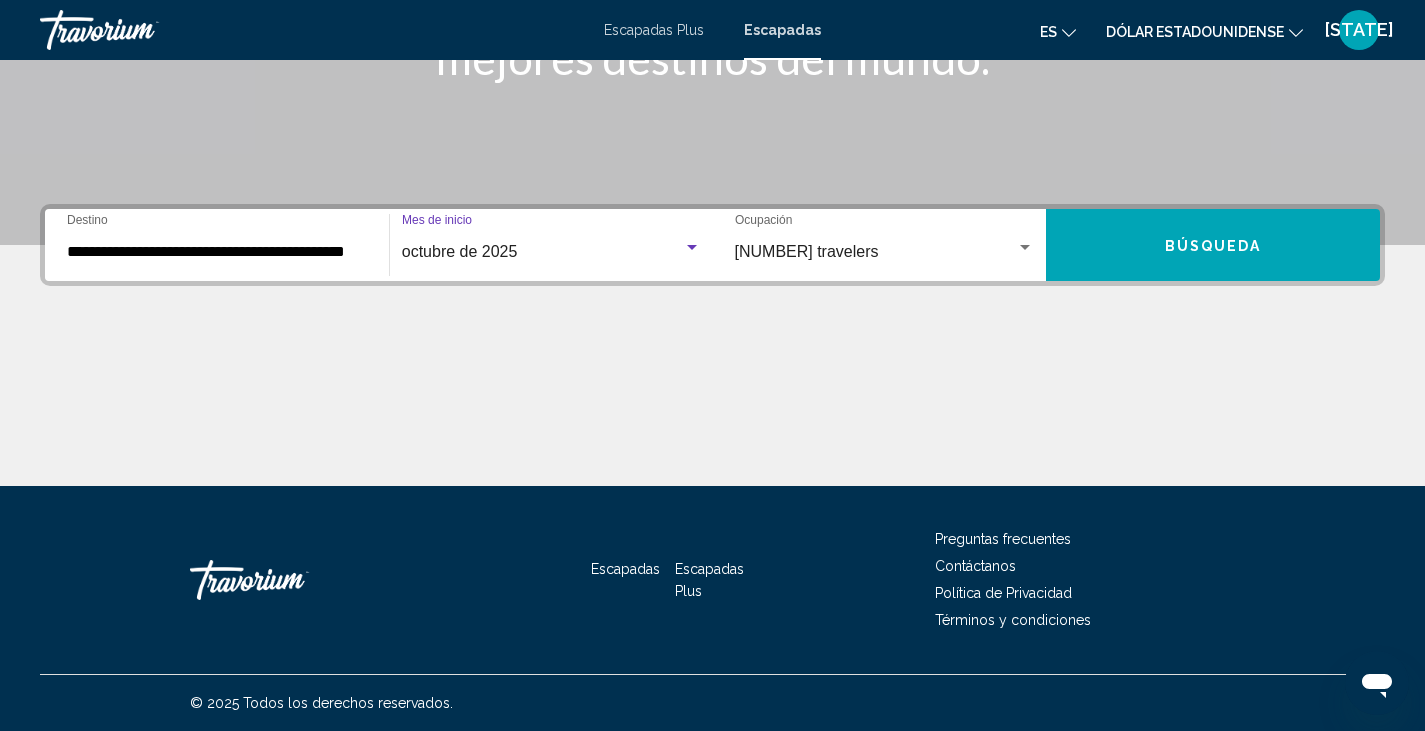 click at bounding box center [692, 248] 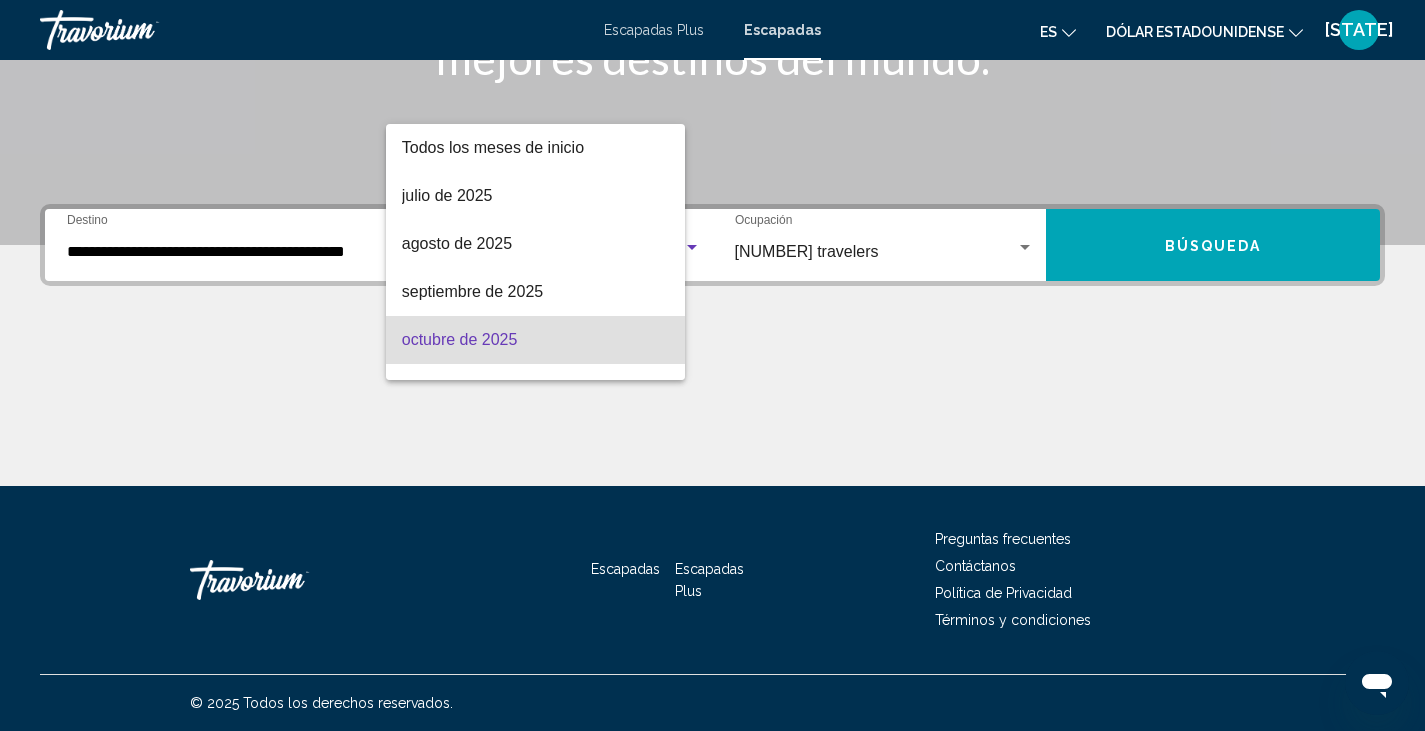 scroll, scrollTop: 88, scrollLeft: 0, axis: vertical 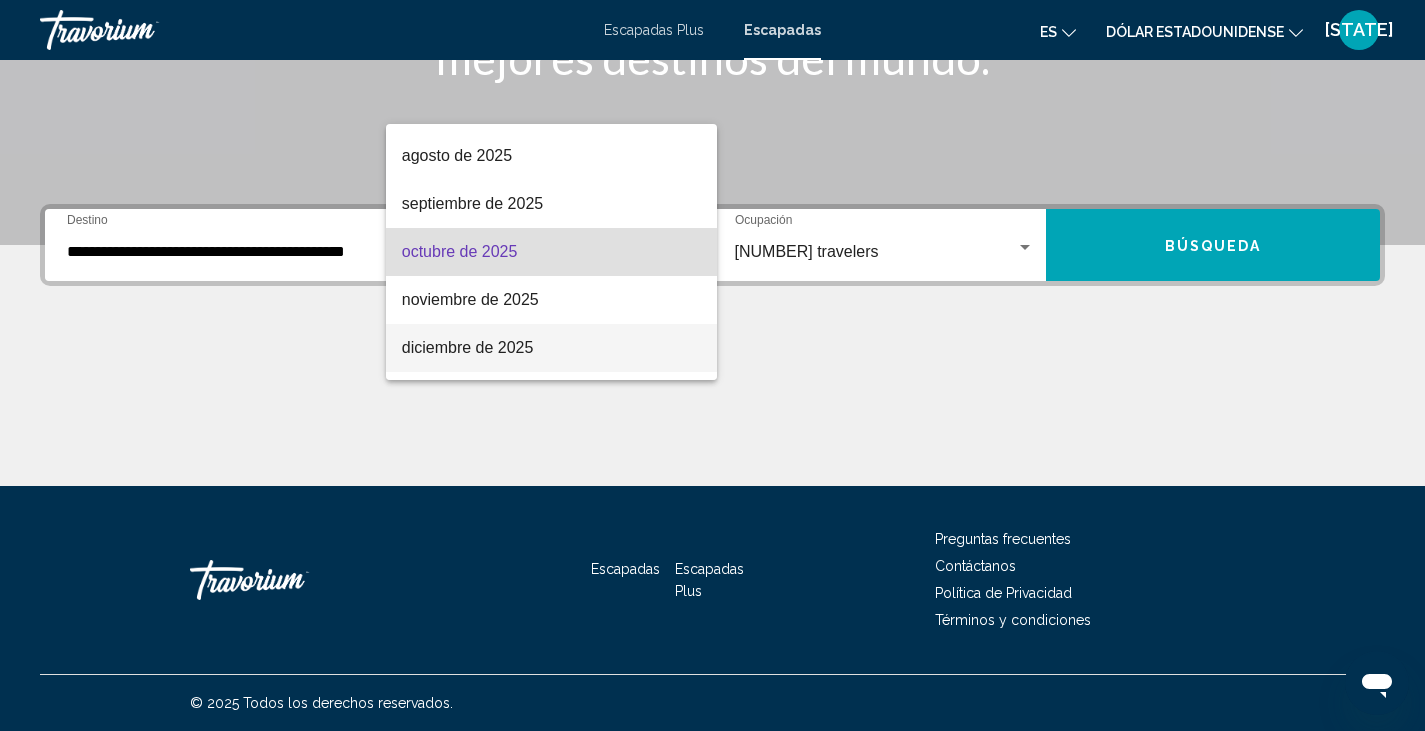 click on "diciembre de 2025" at bounding box center [468, 347] 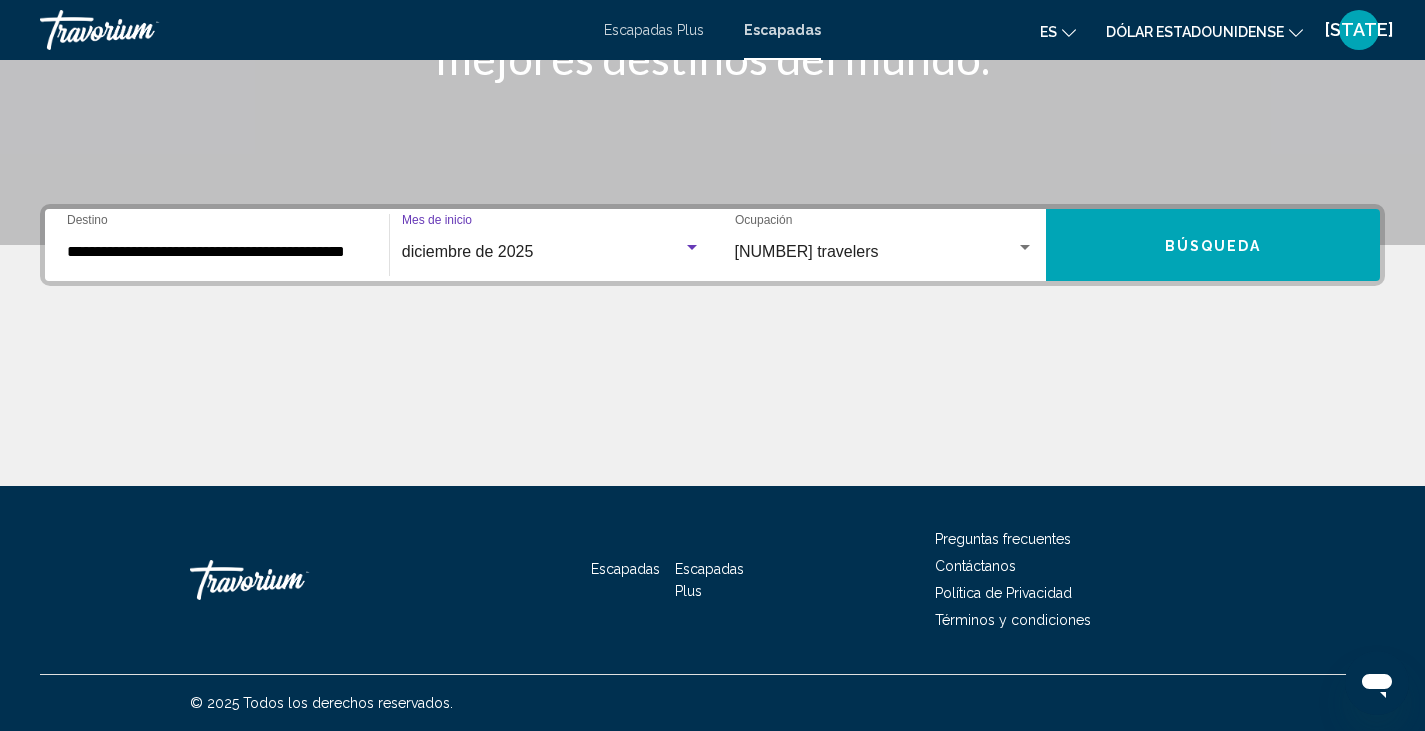 click on "Búsqueda" at bounding box center (1213, 245) 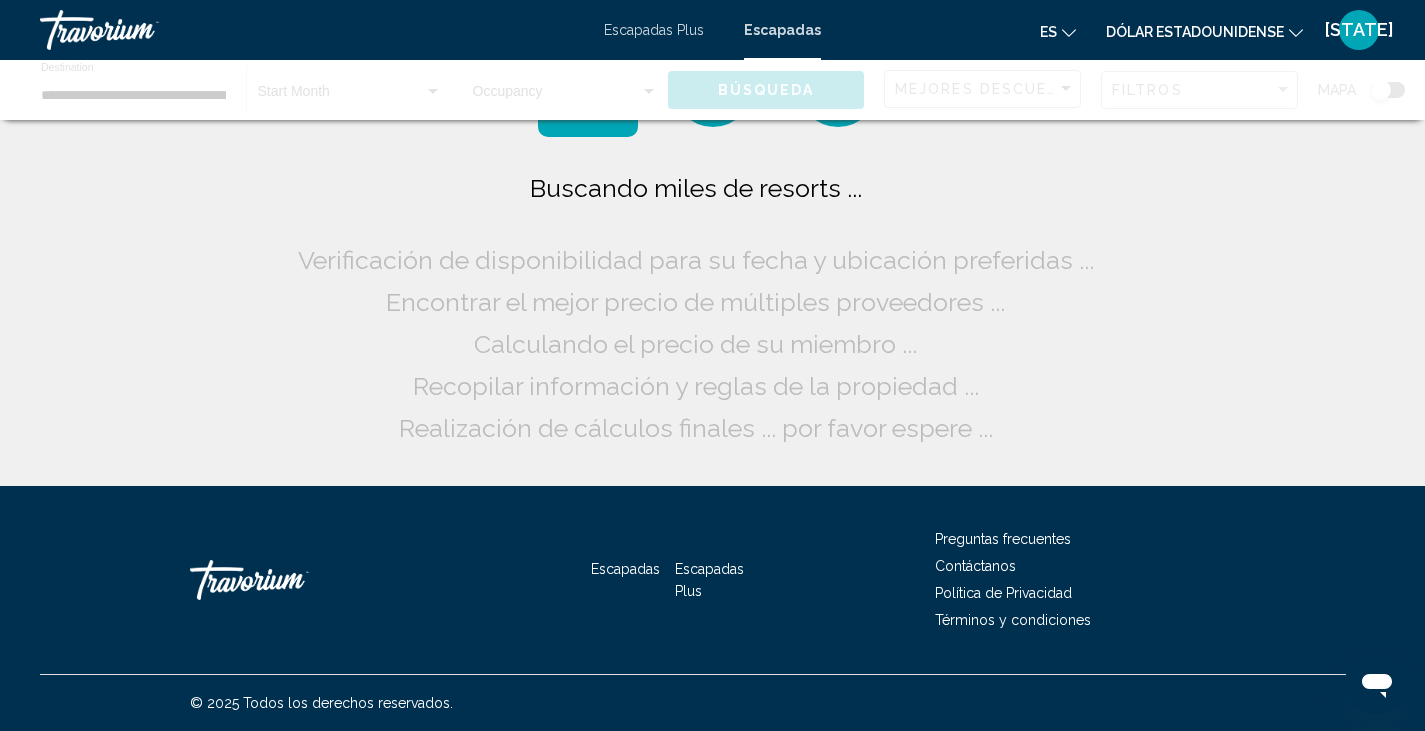 scroll, scrollTop: 0, scrollLeft: 0, axis: both 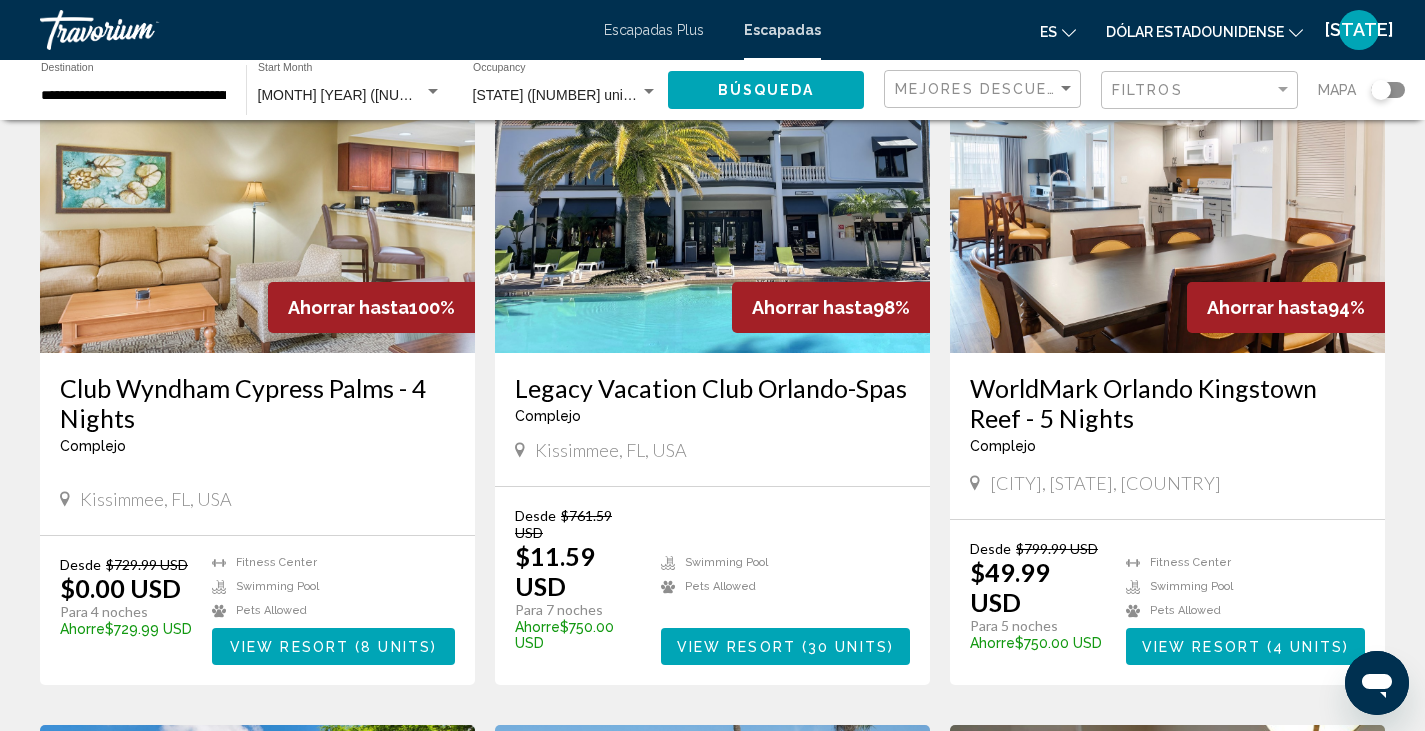 click at bounding box center [712, 193] 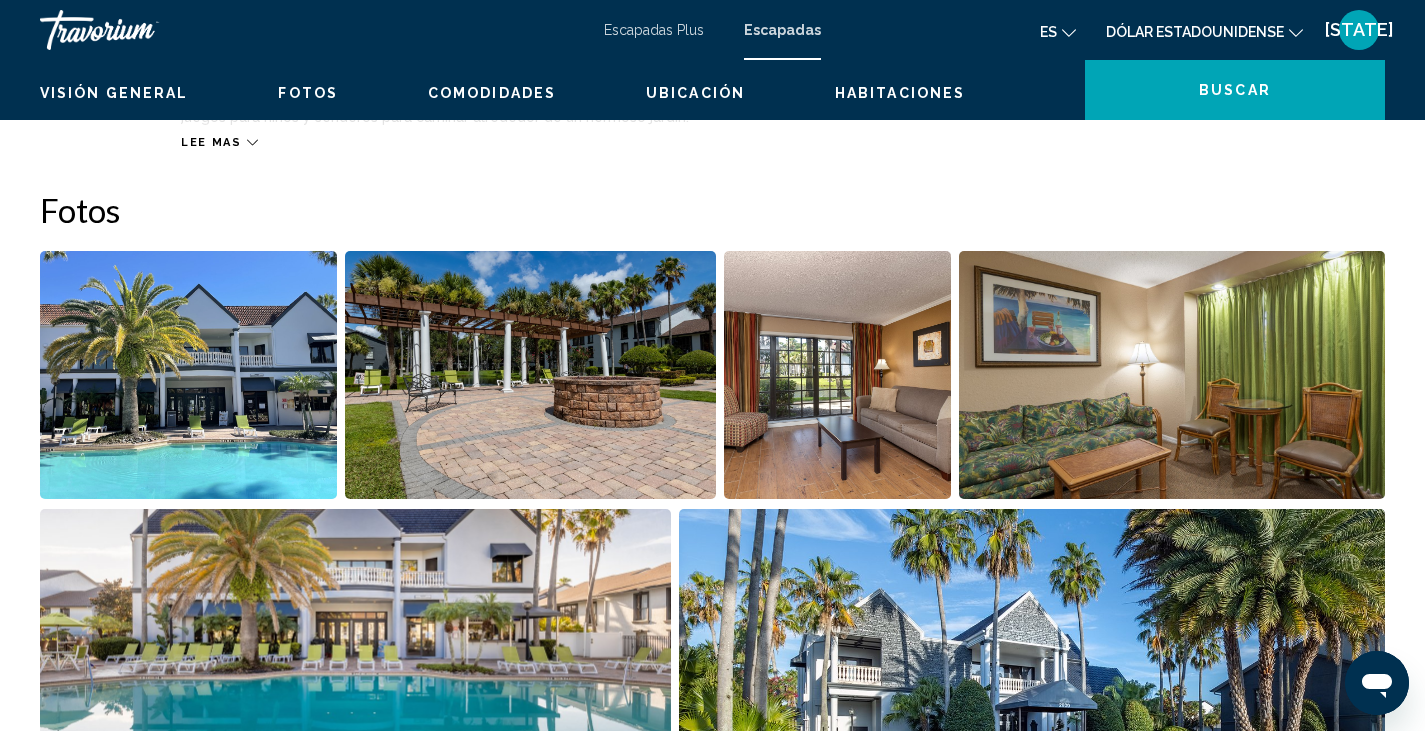 scroll, scrollTop: 0, scrollLeft: 0, axis: both 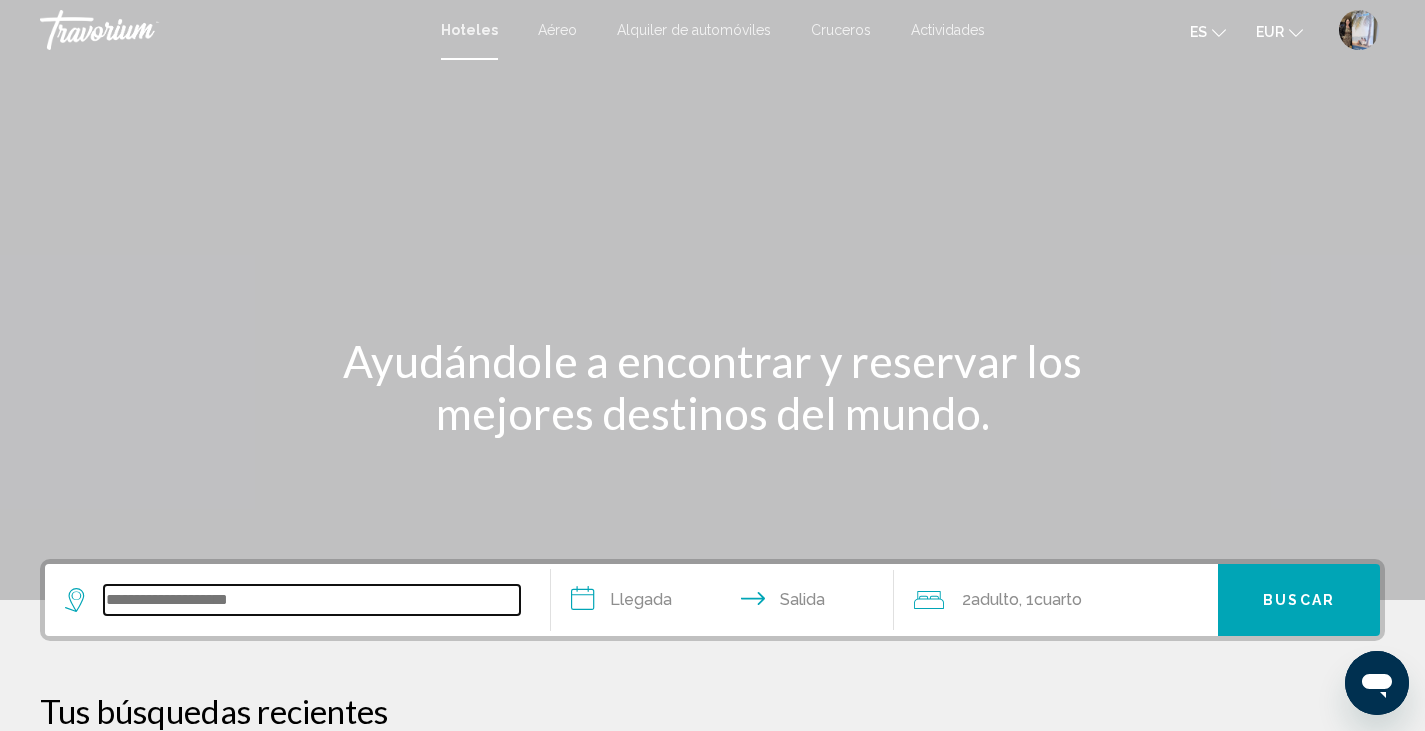 click at bounding box center (312, 600) 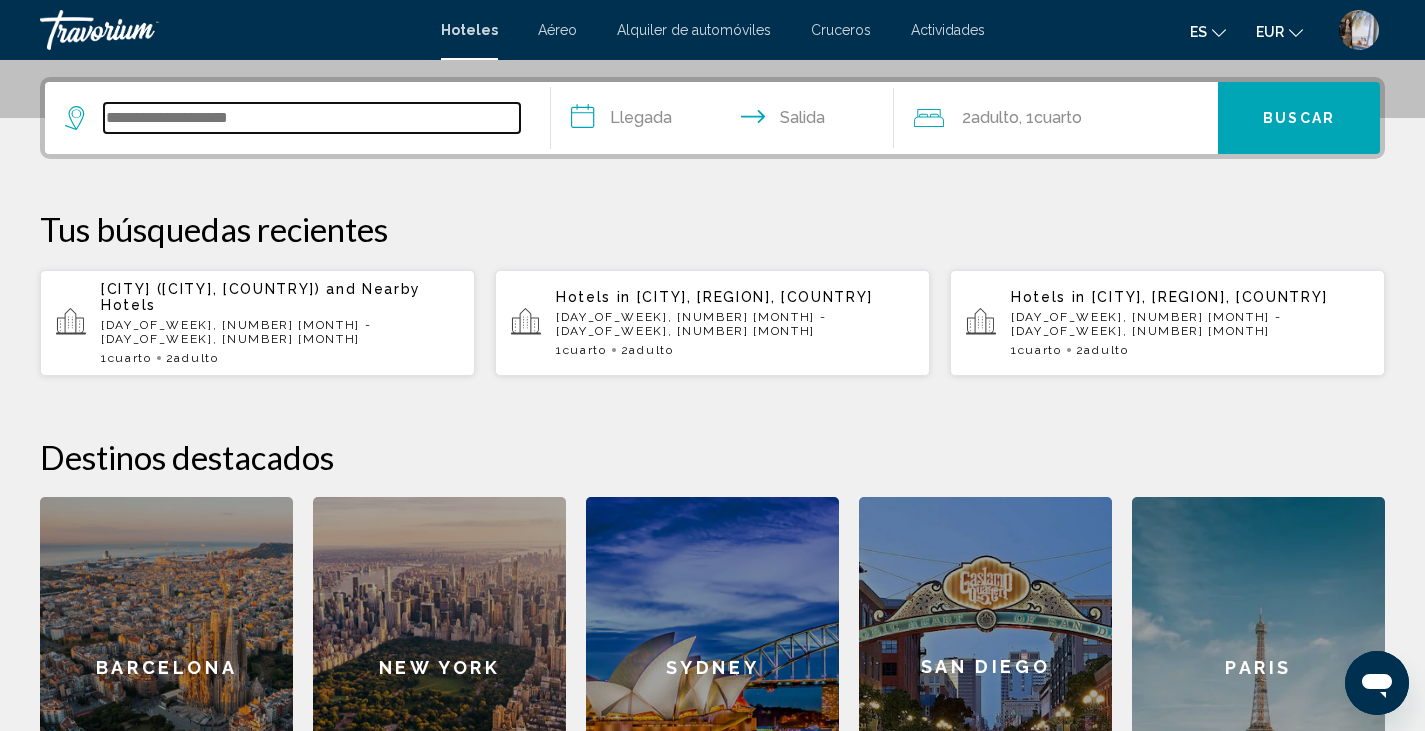 scroll, scrollTop: 494, scrollLeft: 0, axis: vertical 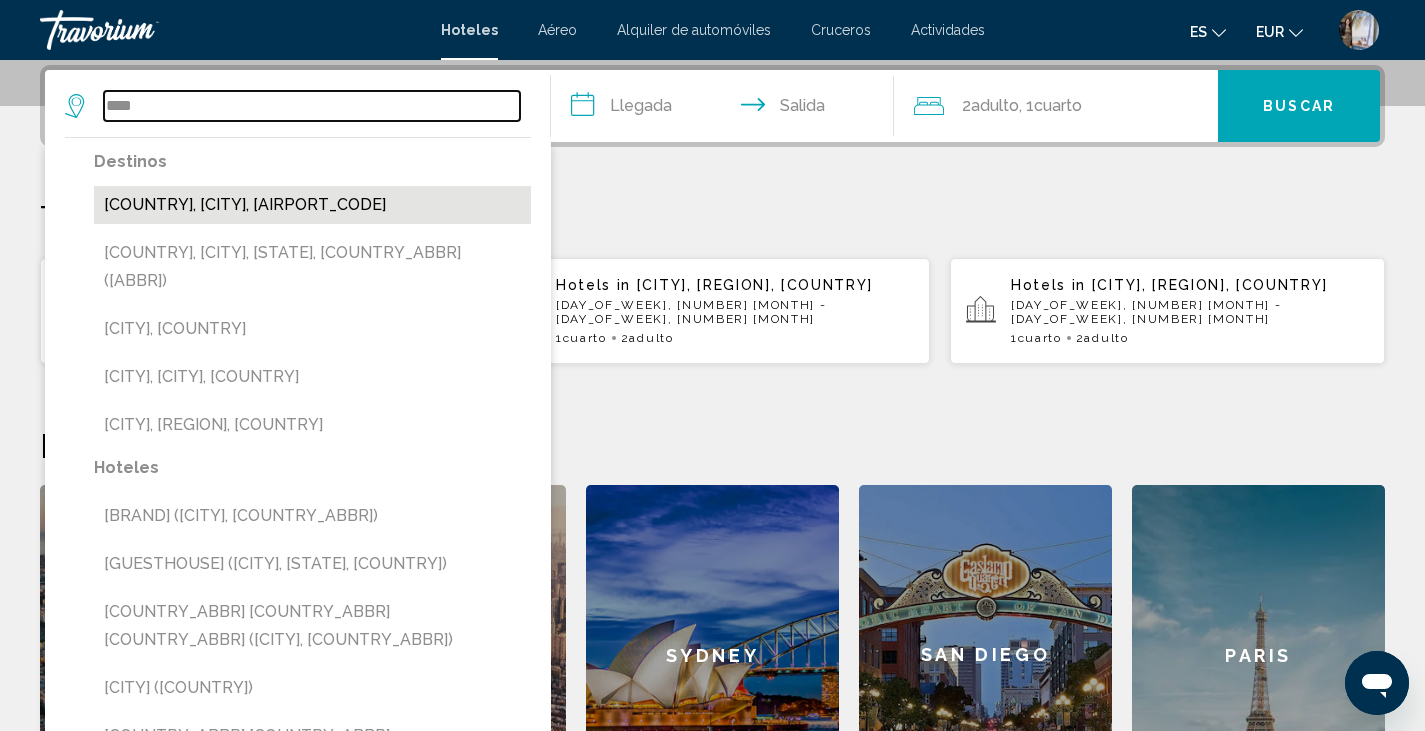 type on "****" 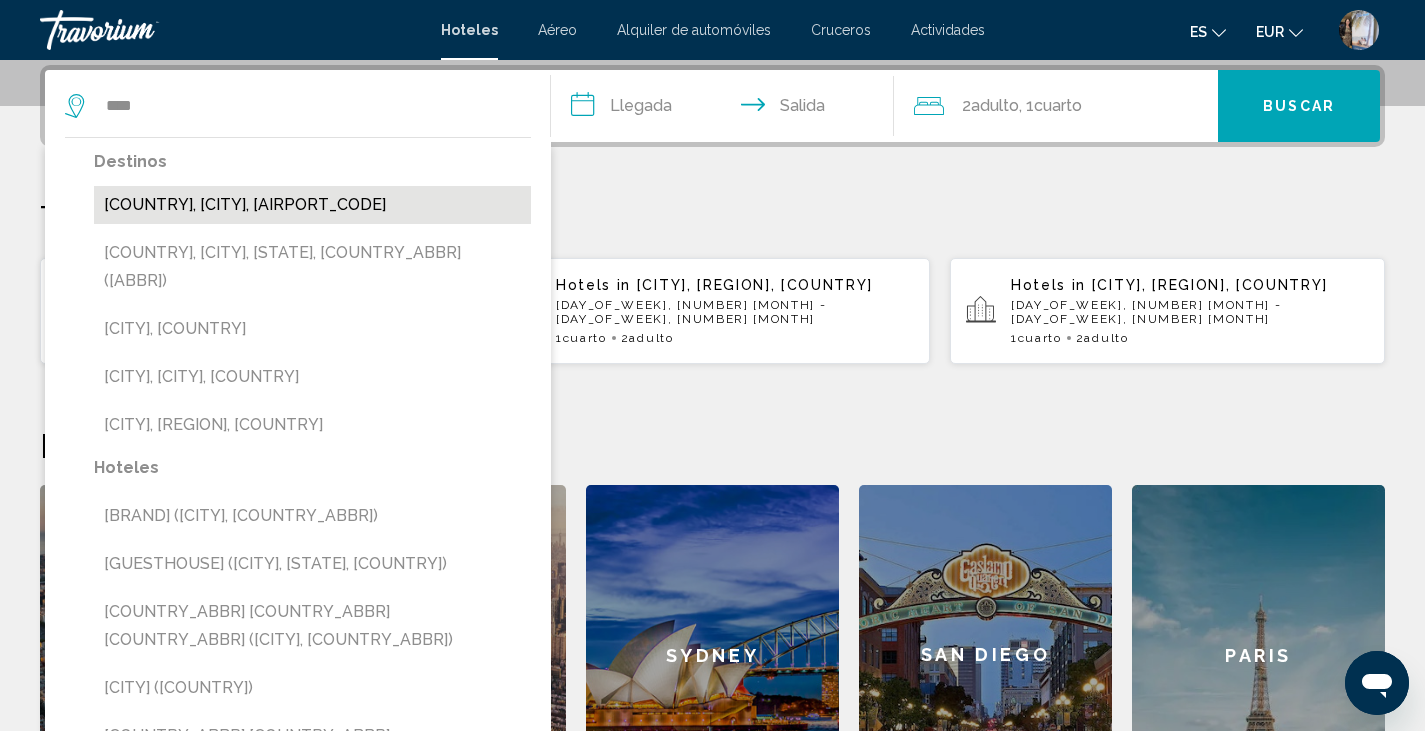 click on "Malta, Malta (MLA)" at bounding box center (312, 205) 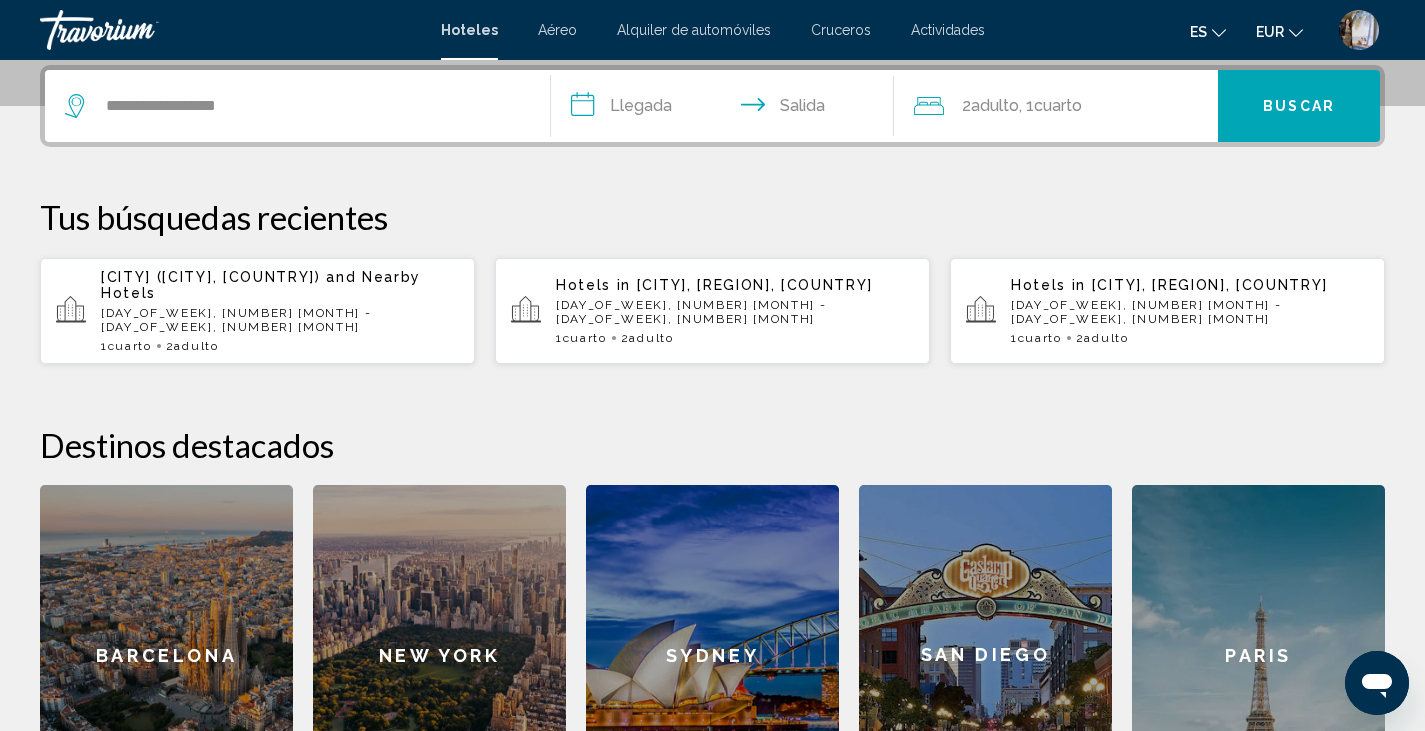 click on "**********" at bounding box center (727, 109) 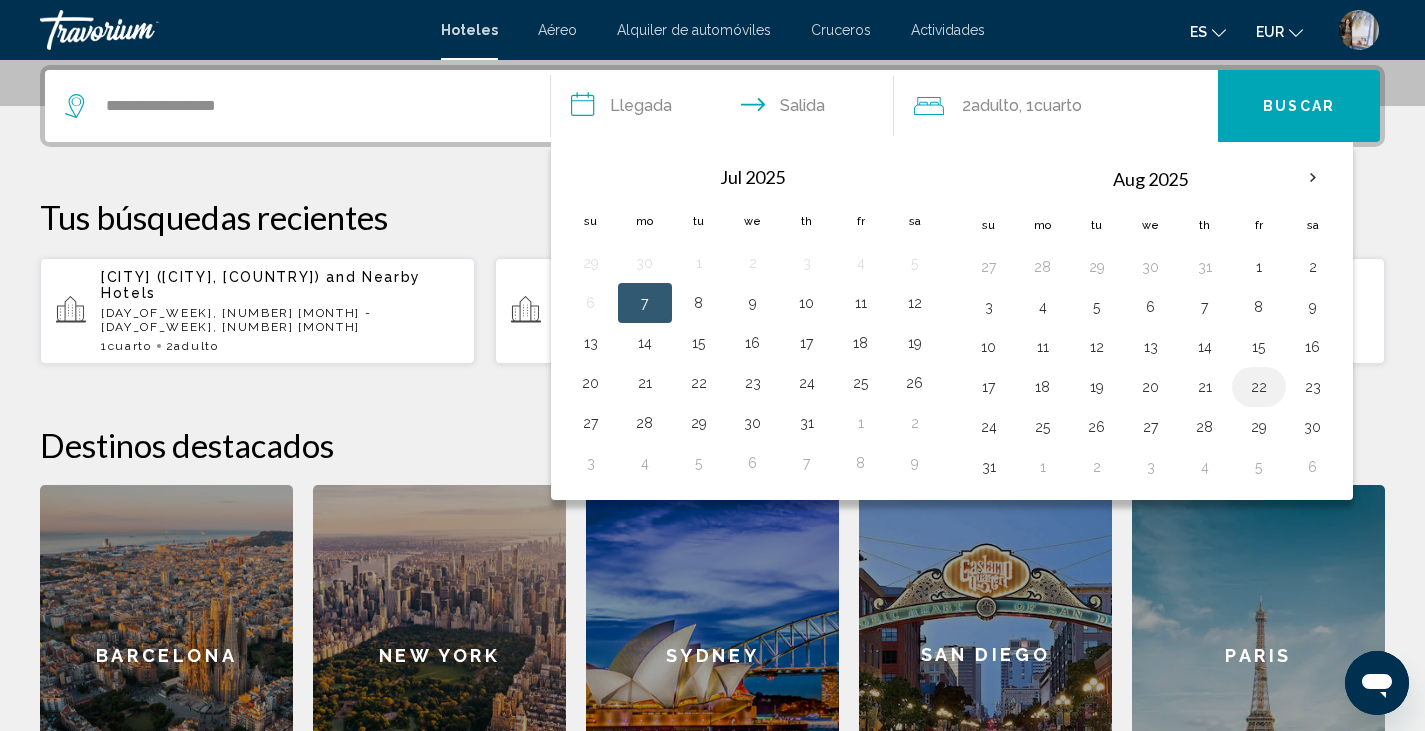 click on "22" at bounding box center [1259, 387] 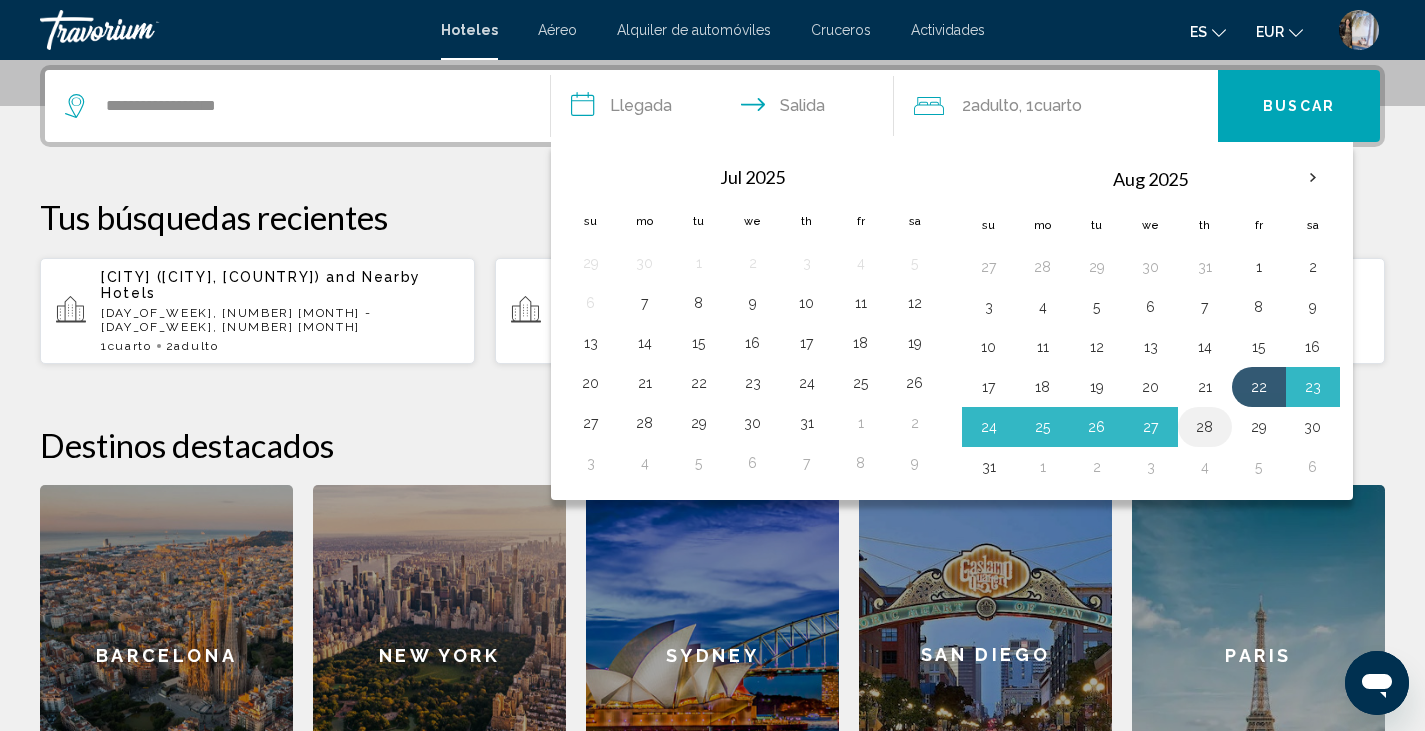 click on "28" at bounding box center [1043, 267] 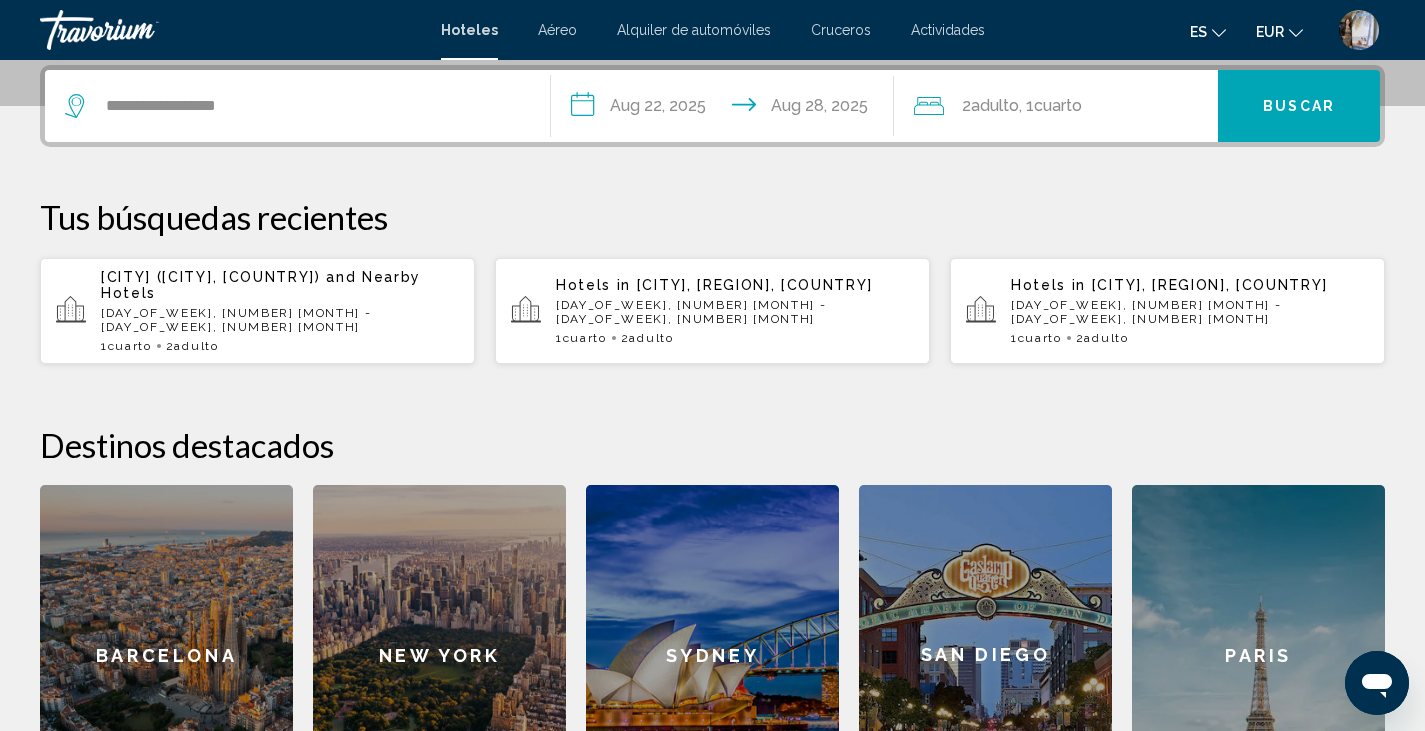 click on "Buscar" at bounding box center (1299, 107) 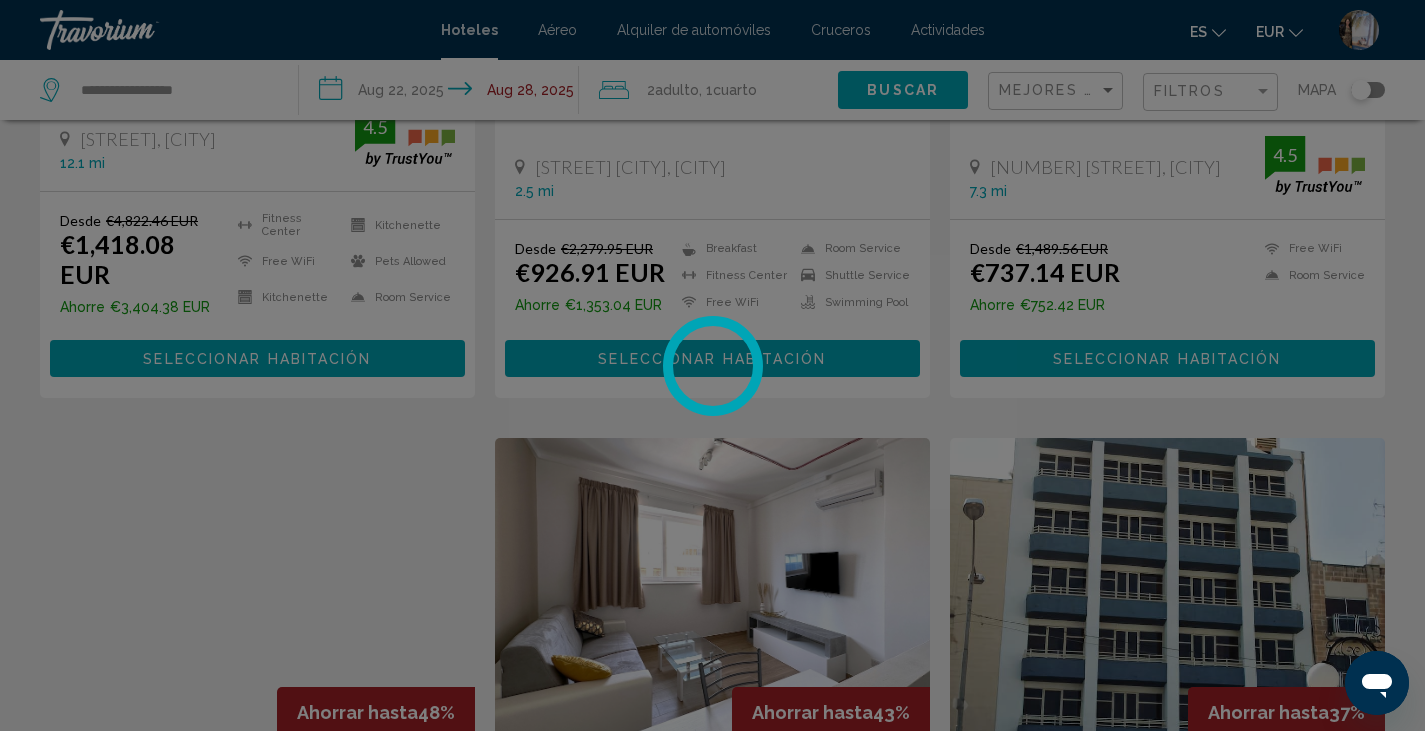 scroll, scrollTop: 0, scrollLeft: 0, axis: both 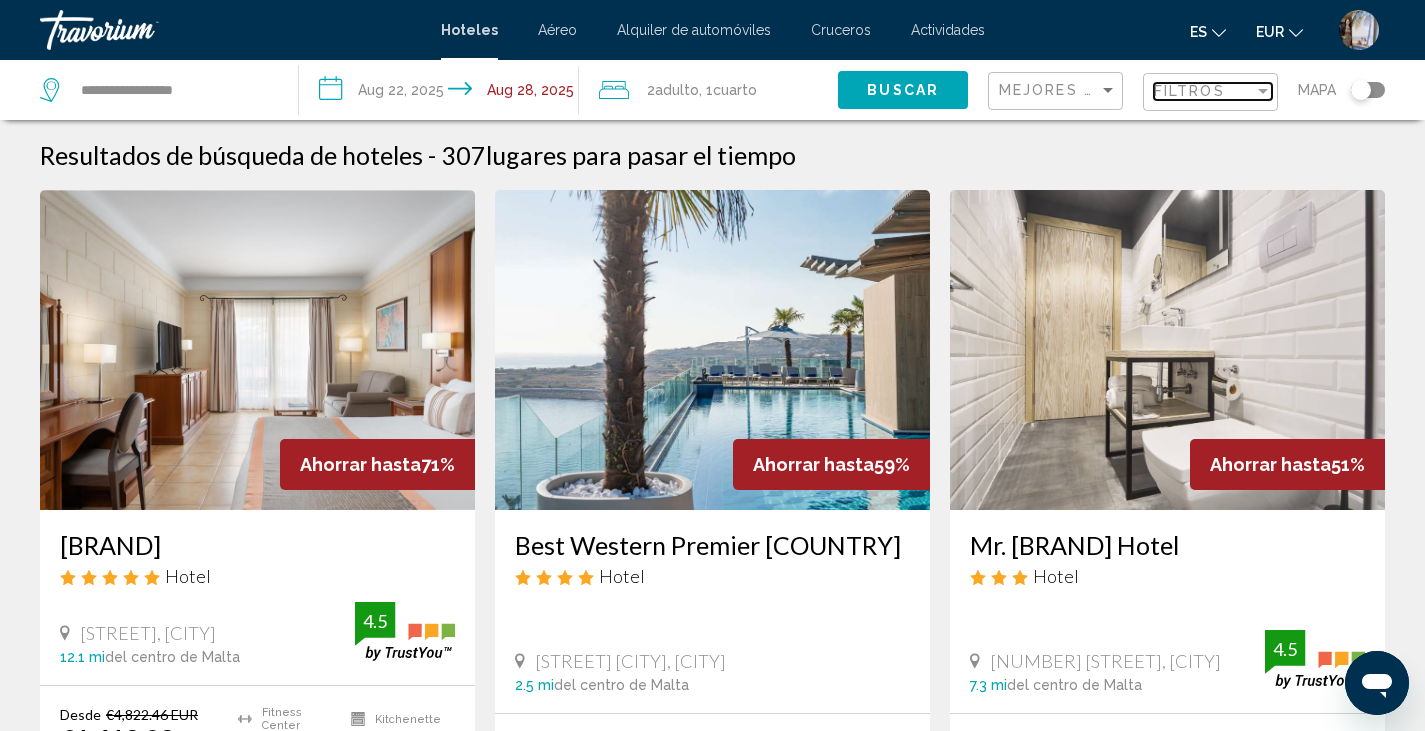 click on "Filtros" at bounding box center (1204, 91) 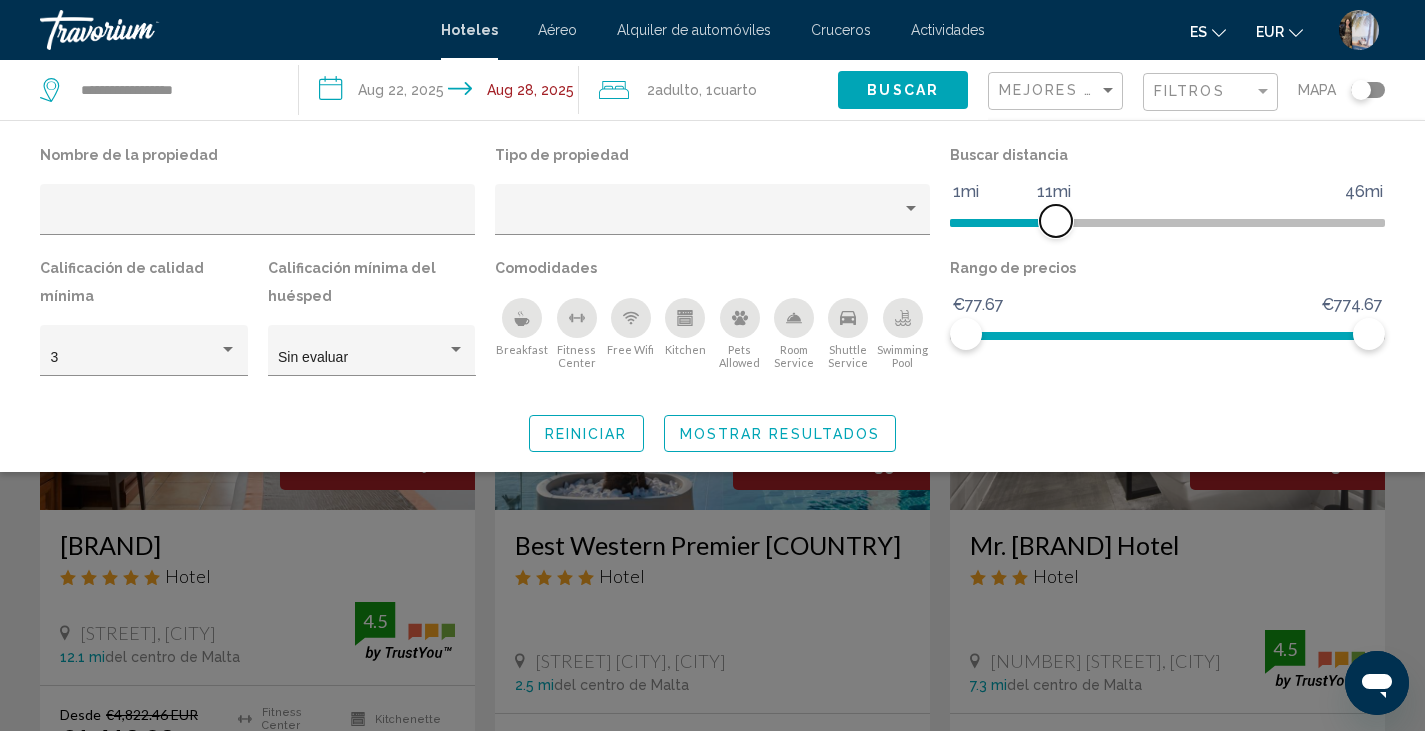 drag, startPoint x: 1222, startPoint y: 220, endPoint x: 1054, endPoint y: 217, distance: 168.02678 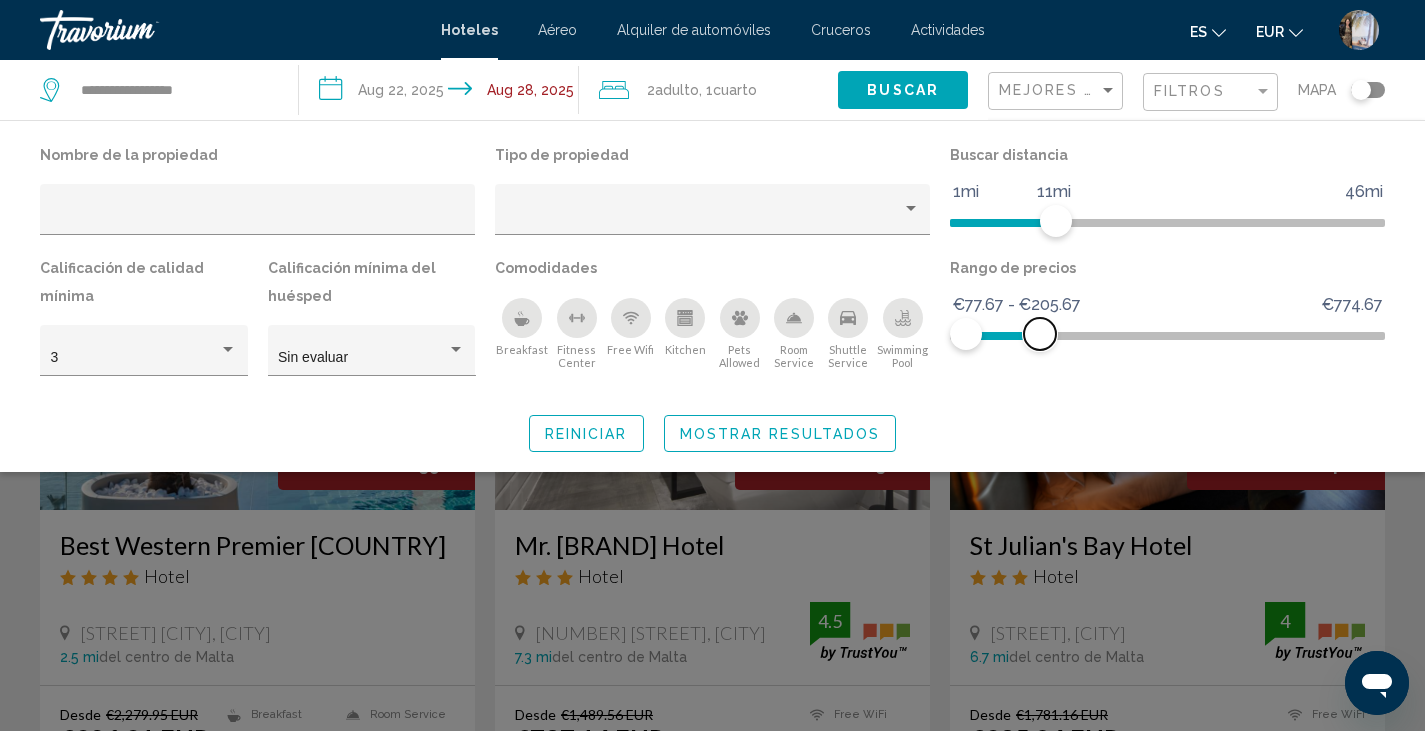 drag, startPoint x: 1371, startPoint y: 331, endPoint x: 1047, endPoint y: 330, distance: 324.00156 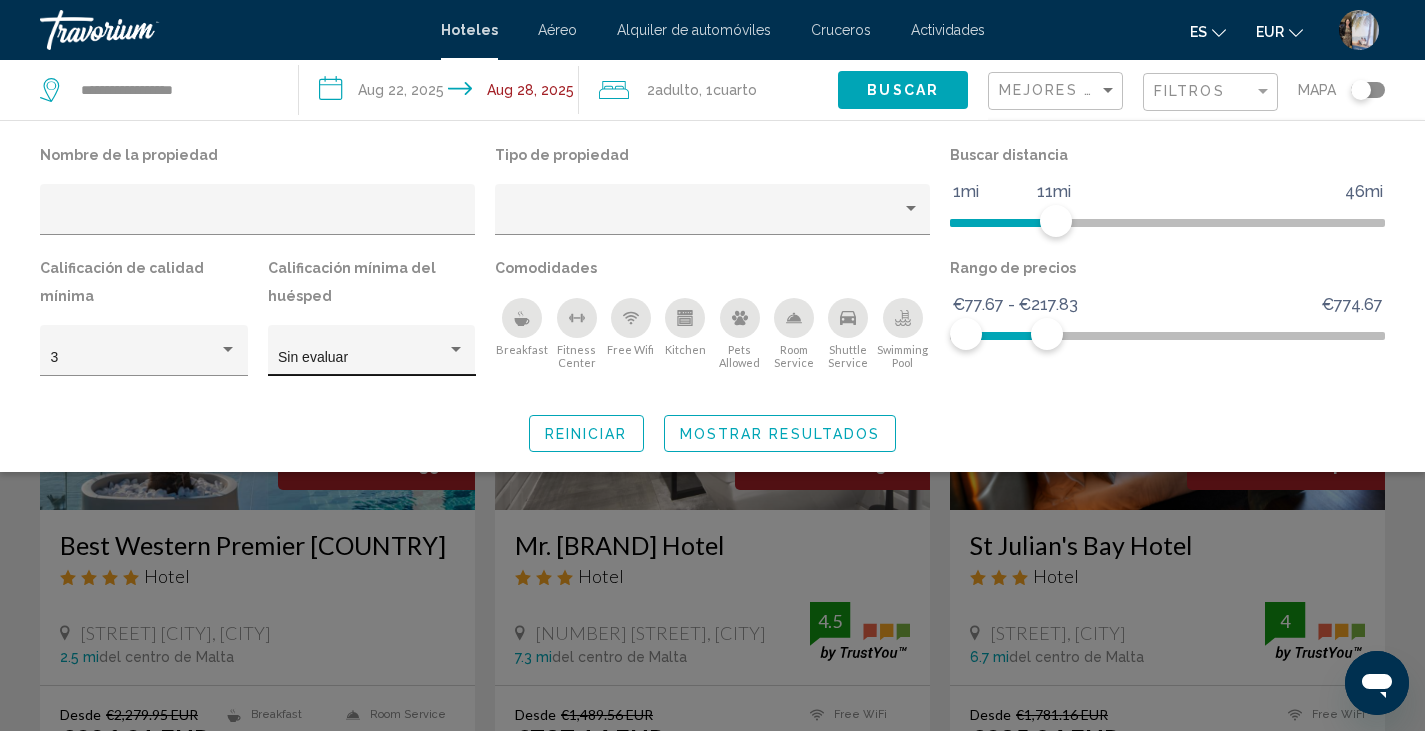 click on "Sin evaluar" at bounding box center (371, 356) 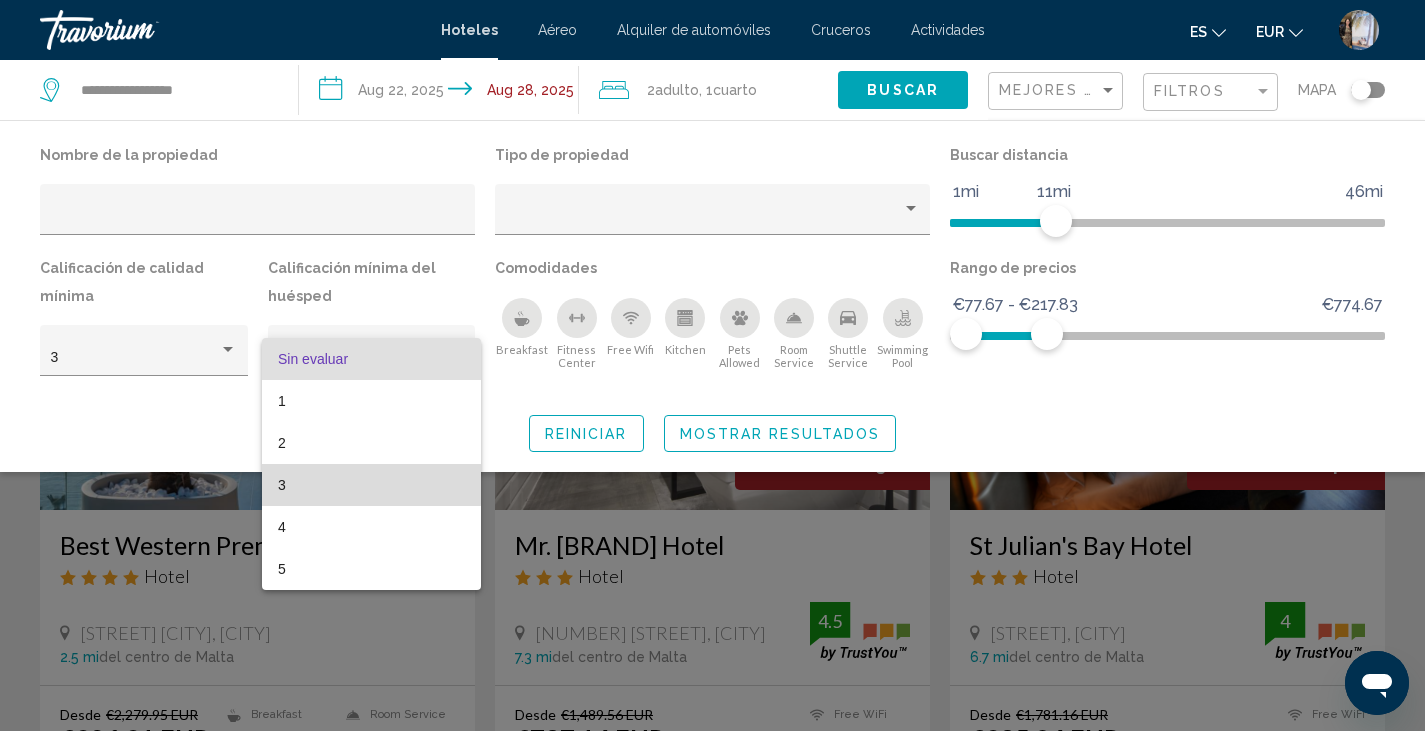 click on "3" at bounding box center [371, 485] 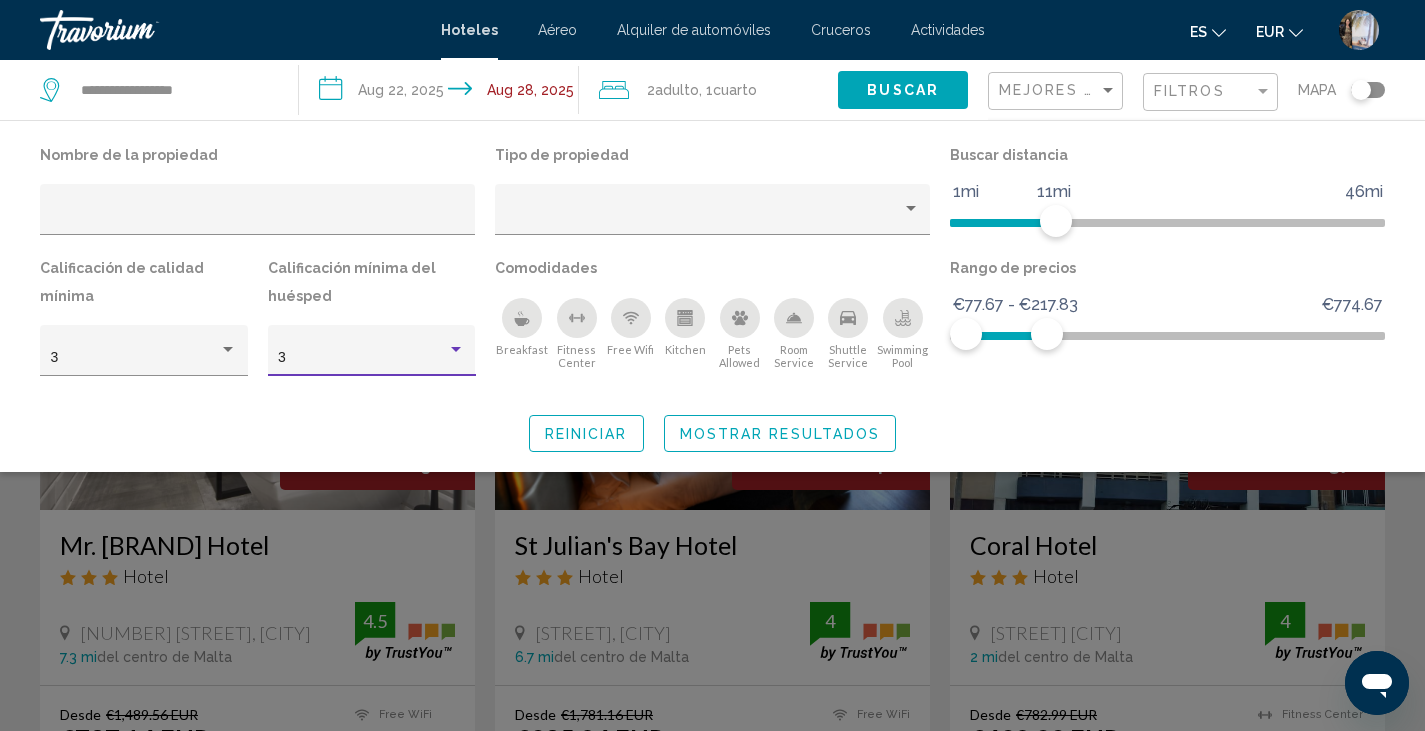 click at bounding box center (456, 349) 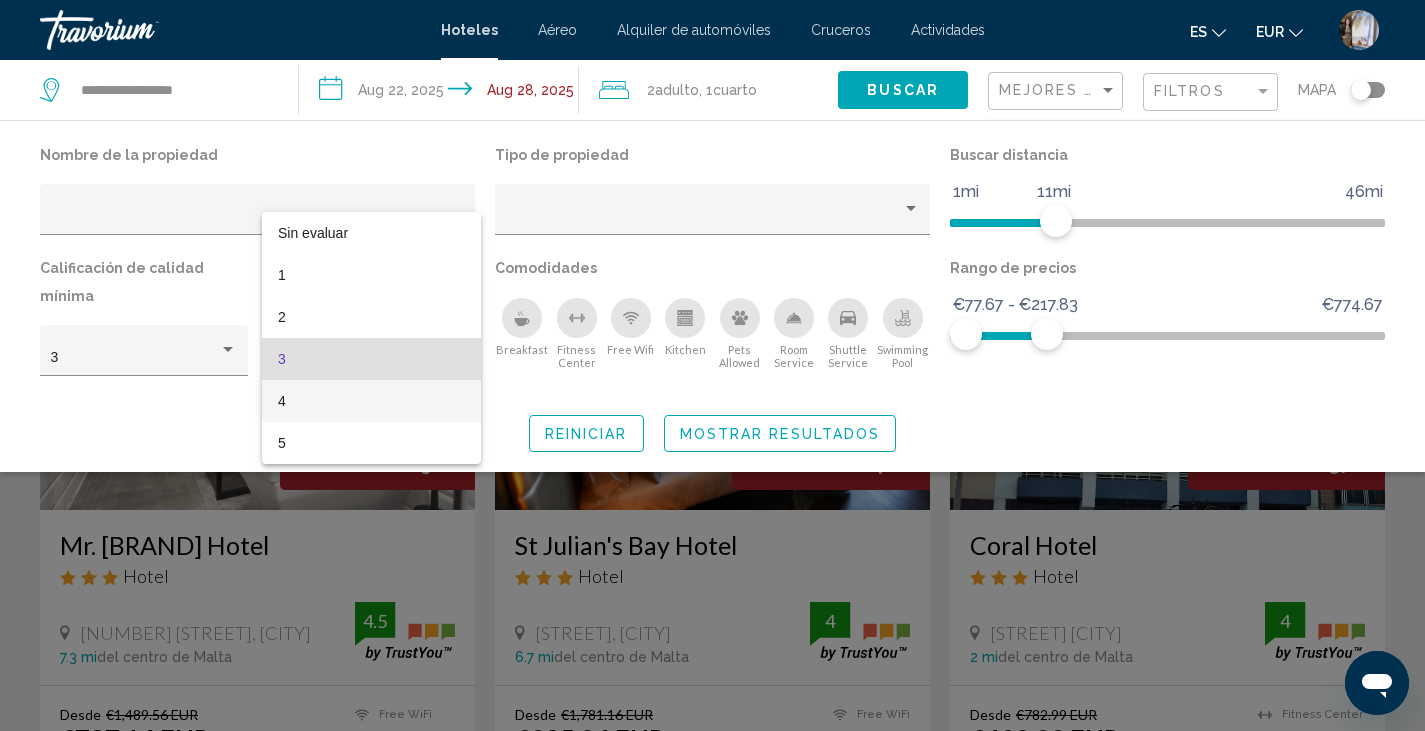 click on "4" at bounding box center (371, 401) 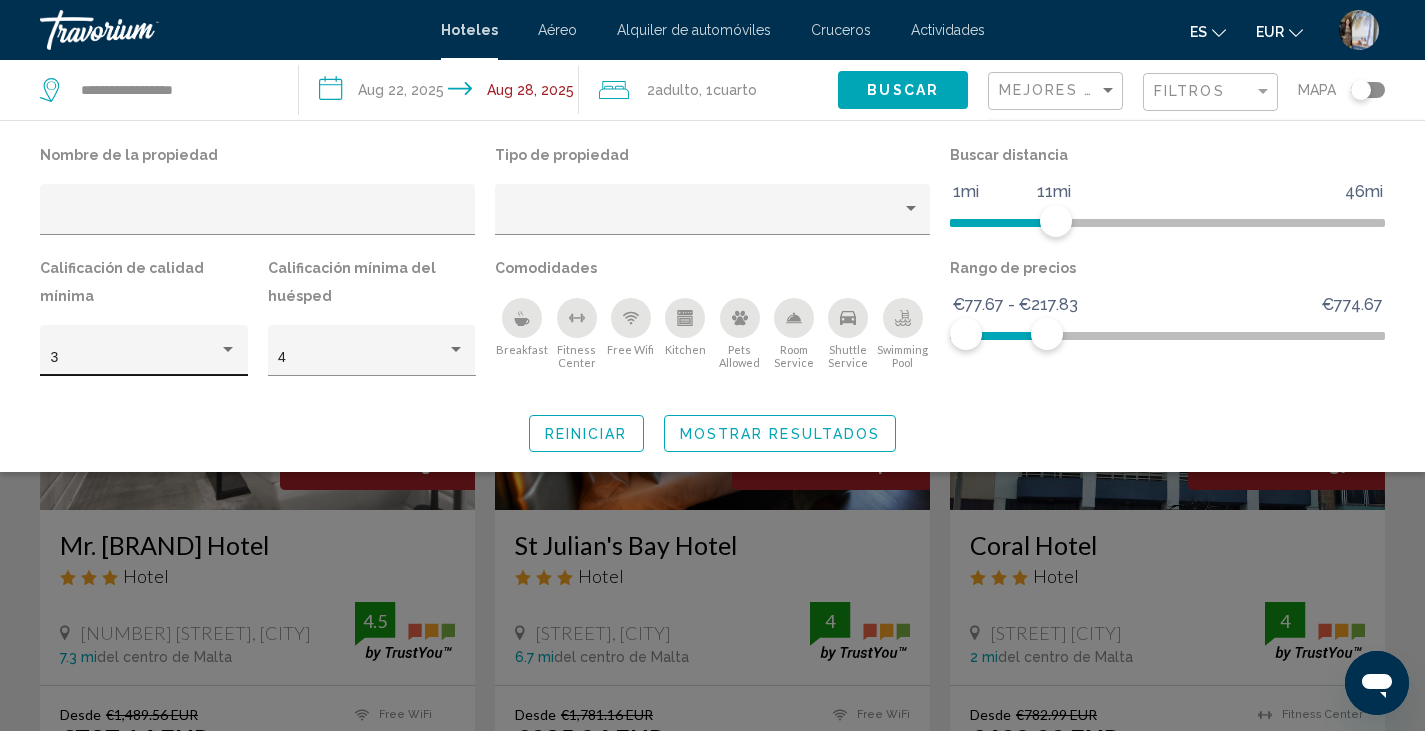 click on "3" at bounding box center (144, 356) 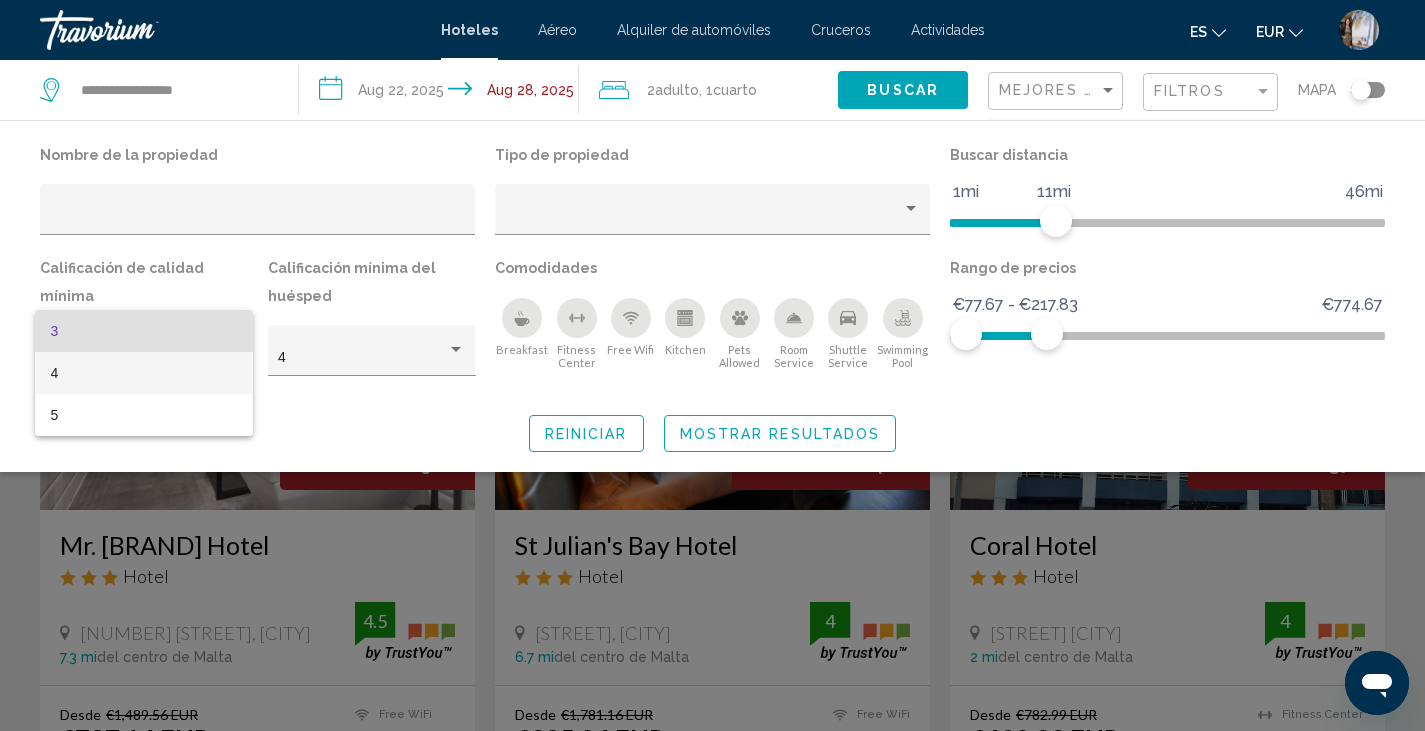 click on "4" at bounding box center [144, 373] 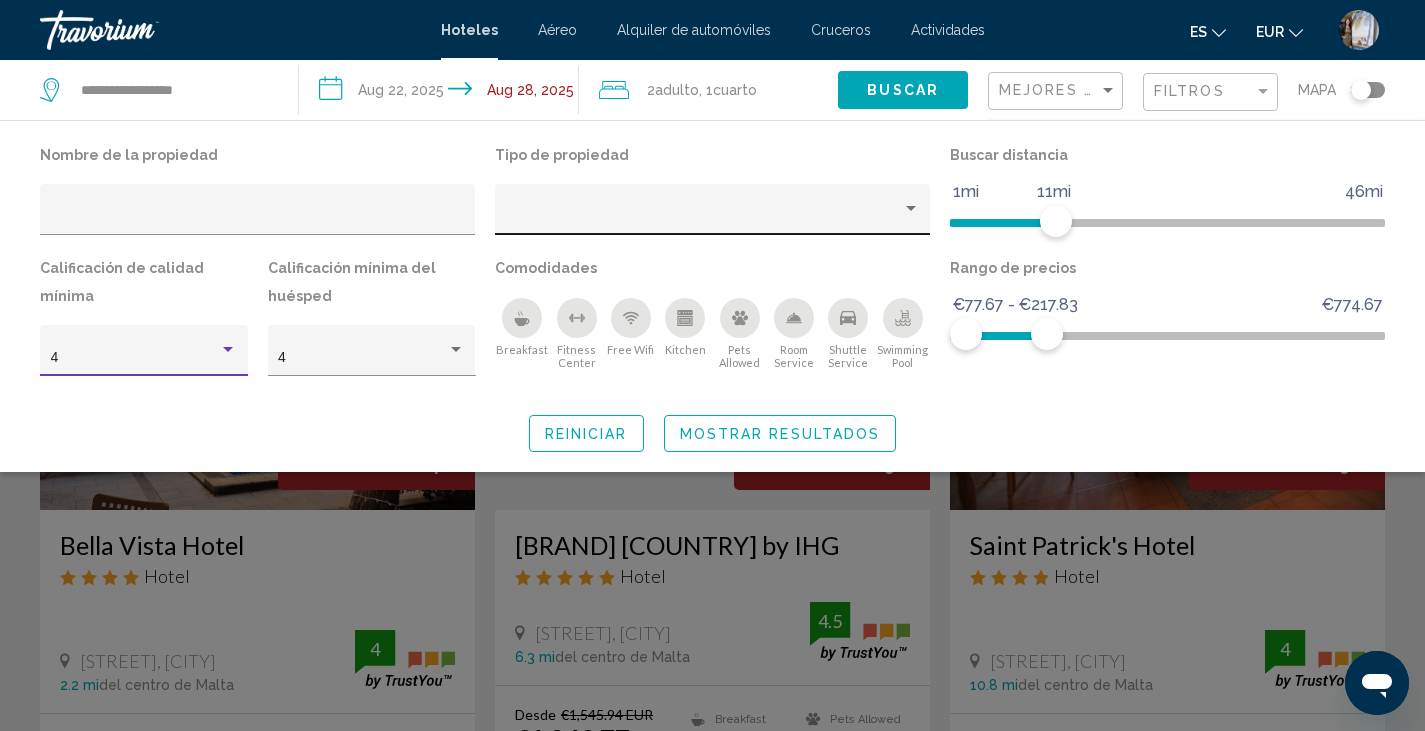 click at bounding box center (911, 209) 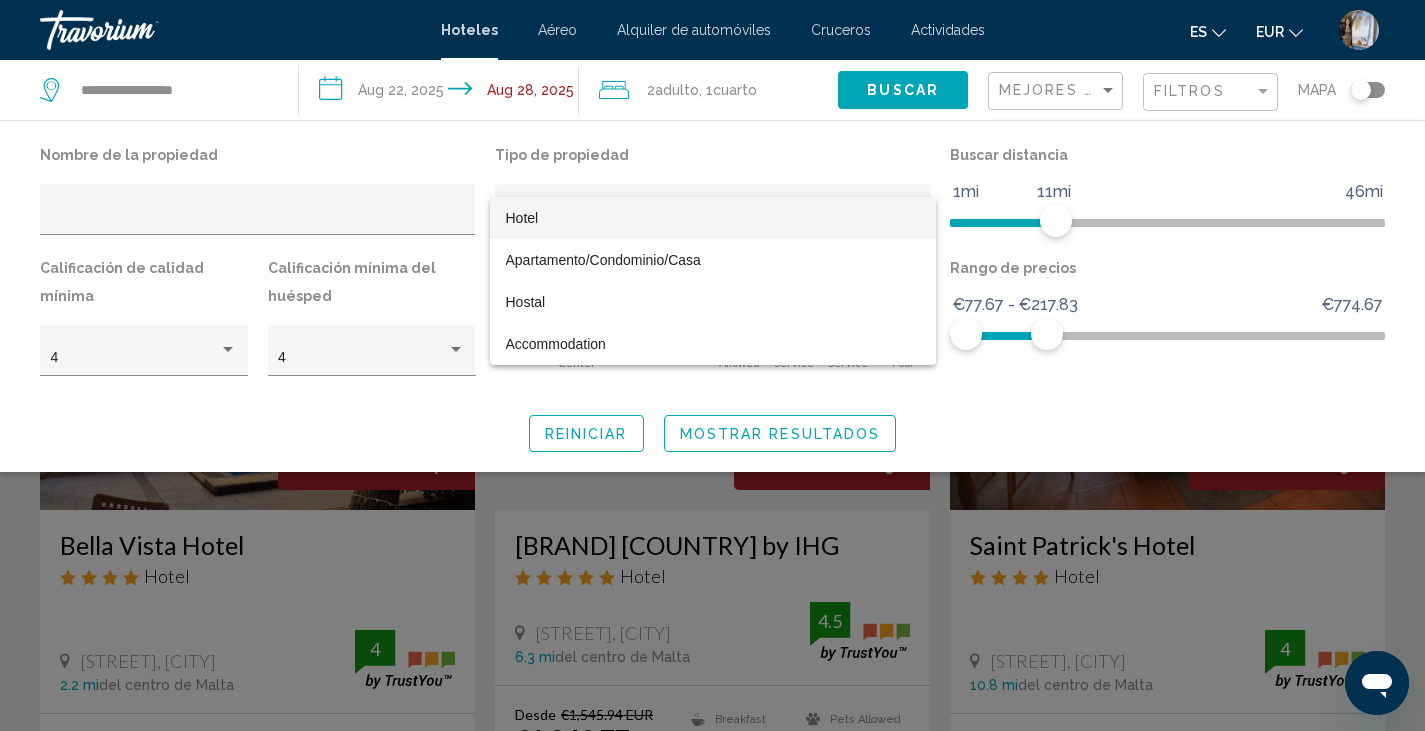 click on "Hotel" at bounding box center (522, 218) 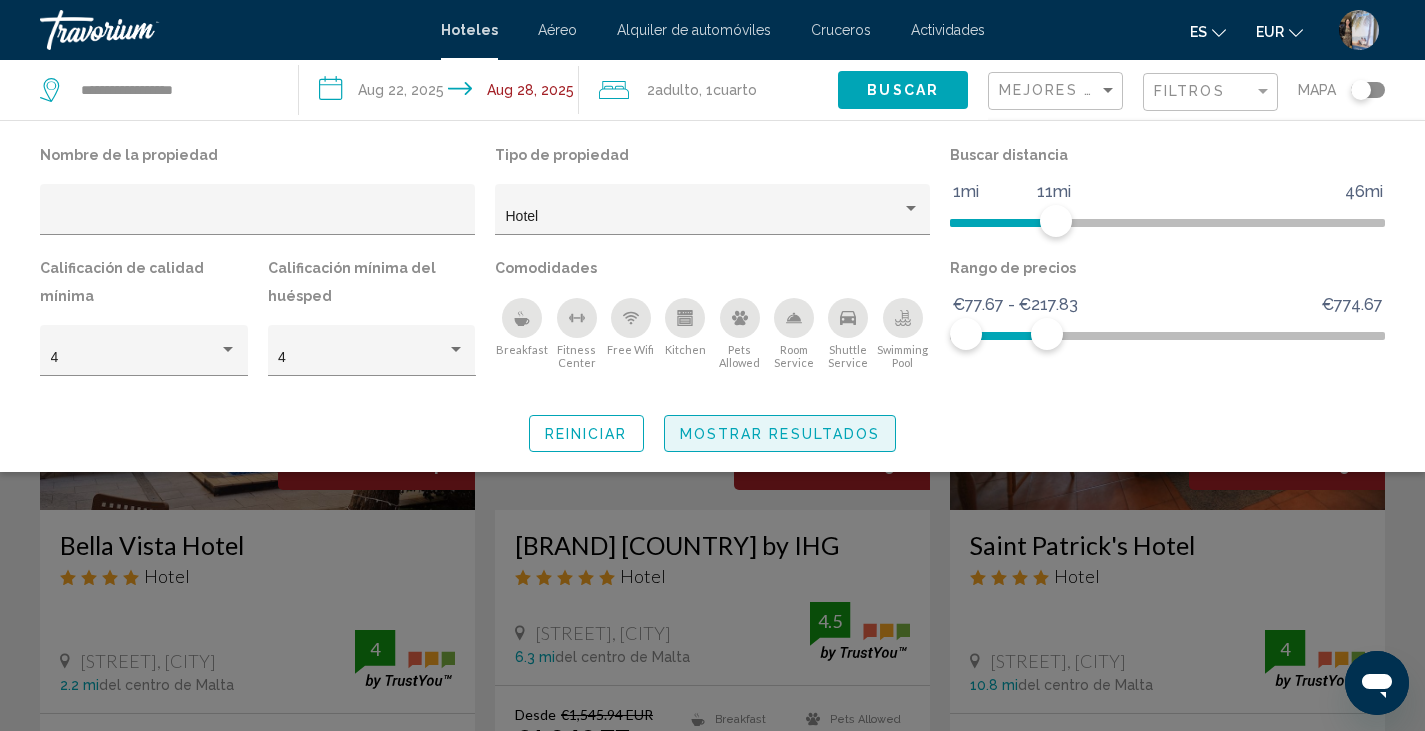click on "Mostrar resultados" at bounding box center (780, 434) 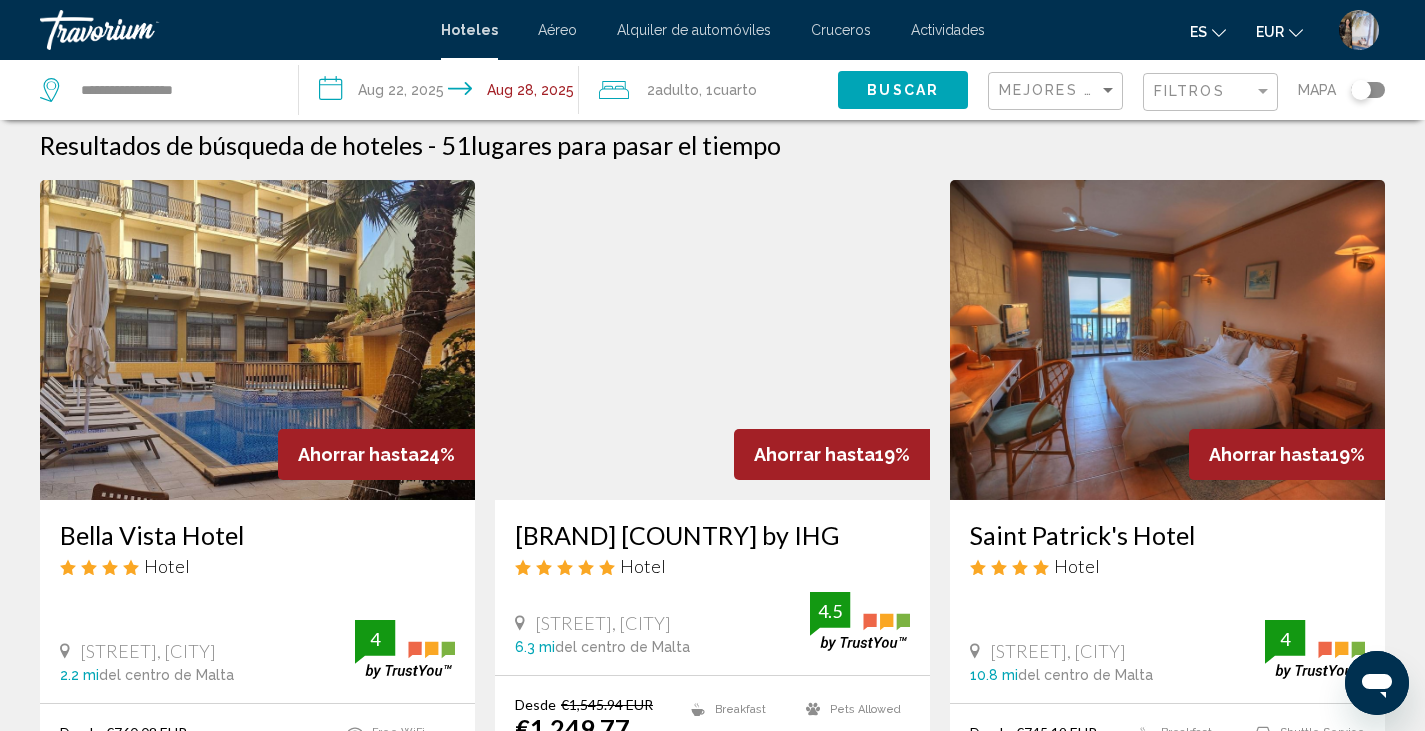 scroll, scrollTop: 0, scrollLeft: 0, axis: both 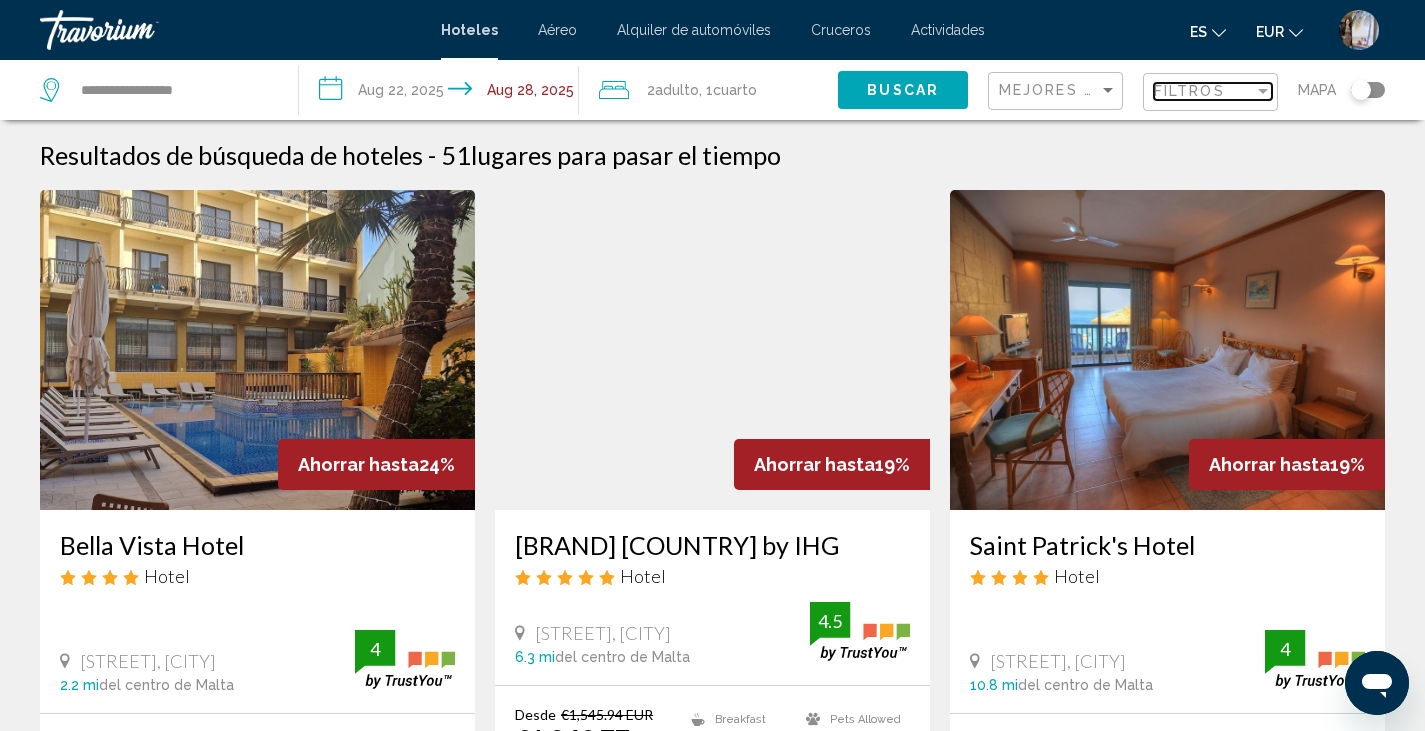 click on "Filtros" at bounding box center (1189, 91) 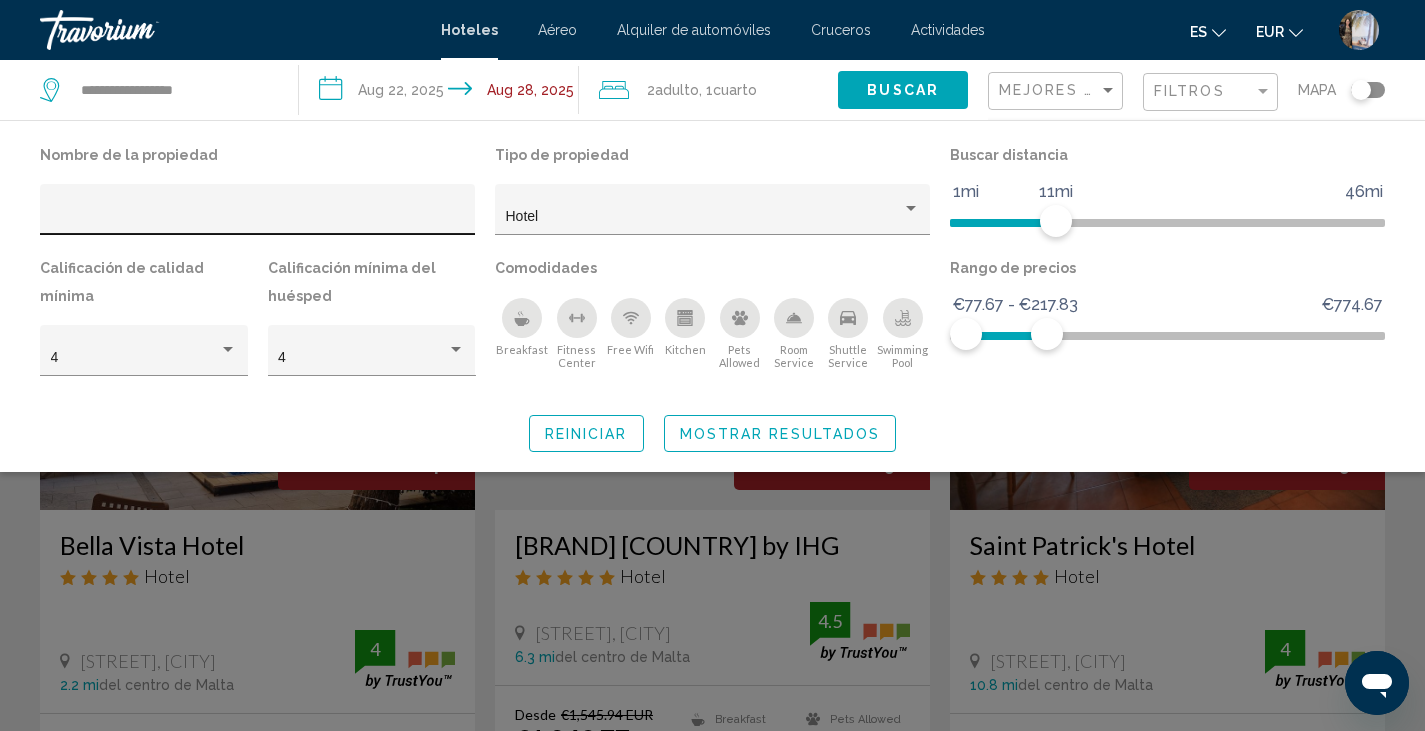 click at bounding box center [258, 215] 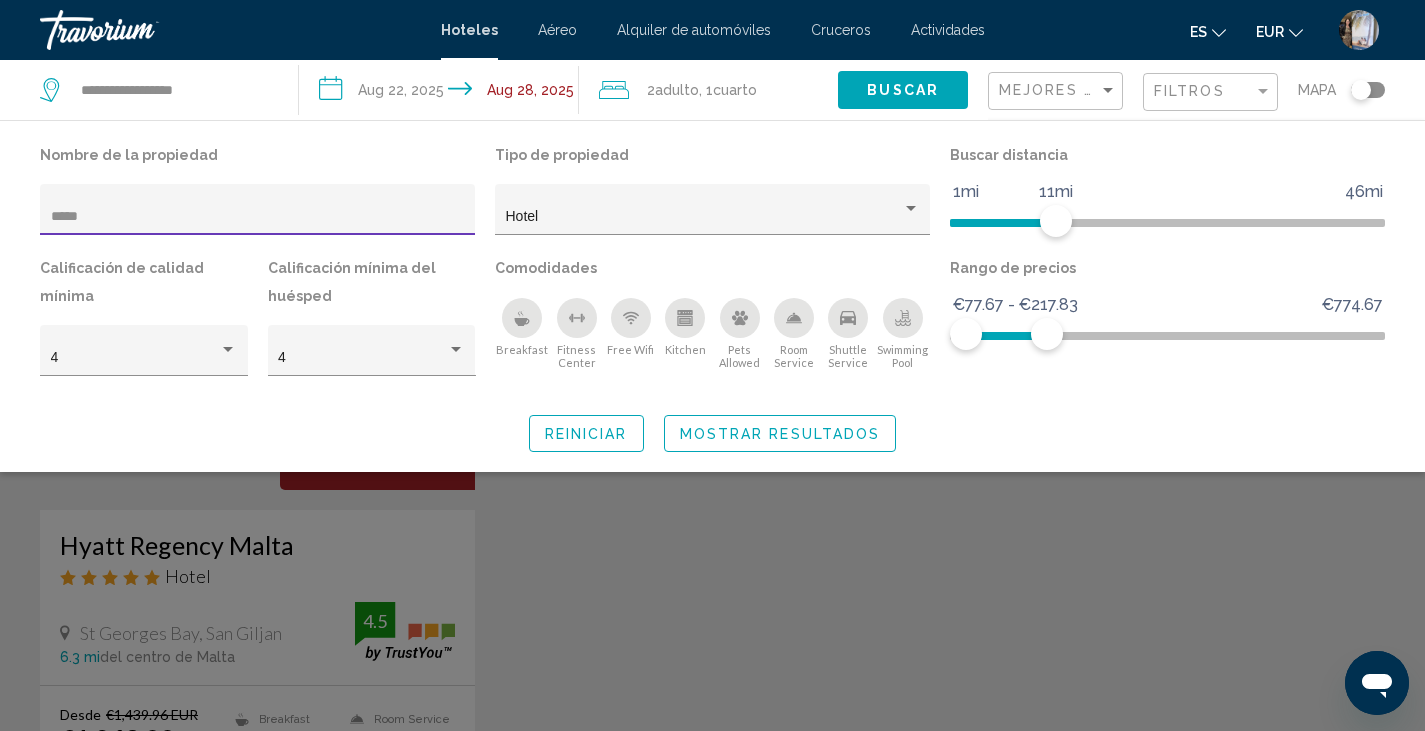 type on "*****" 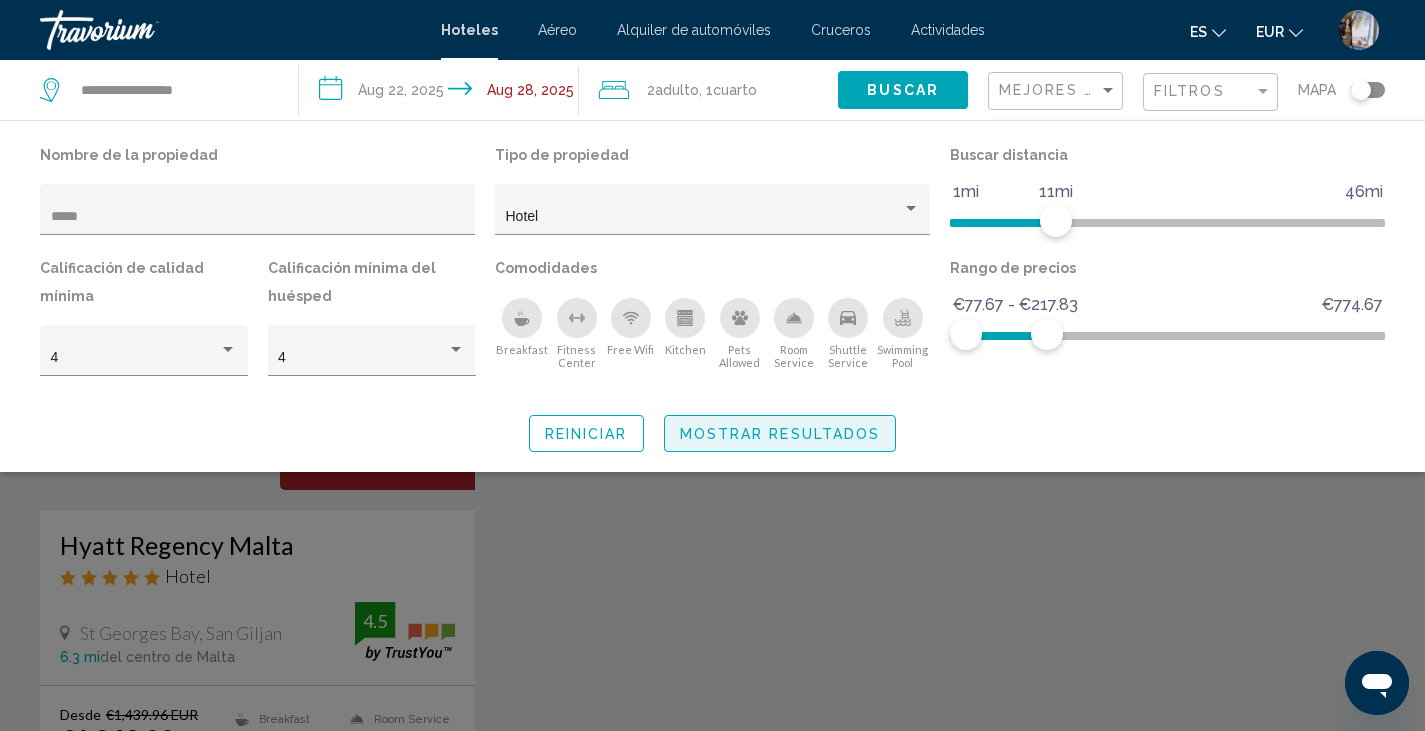 click on "Mostrar resultados" at bounding box center (780, 434) 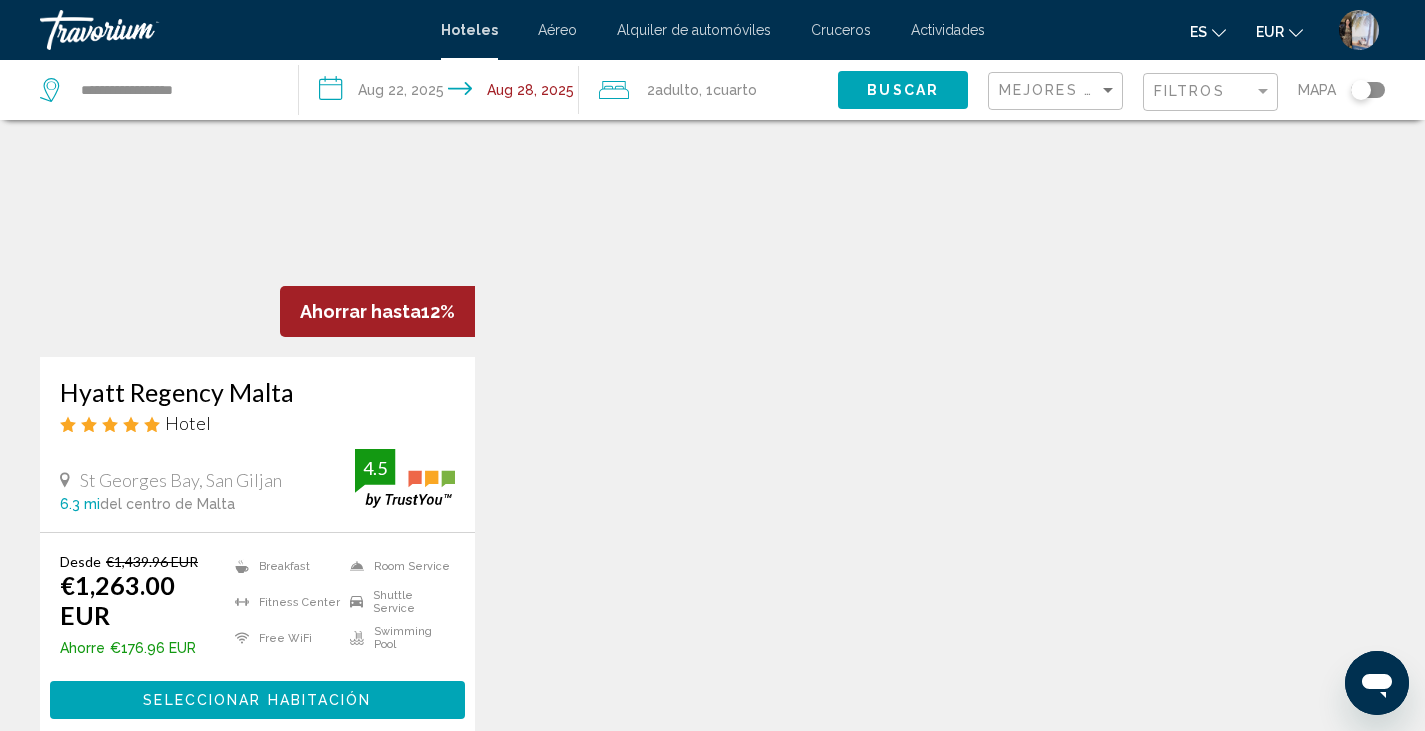 scroll, scrollTop: 157, scrollLeft: 0, axis: vertical 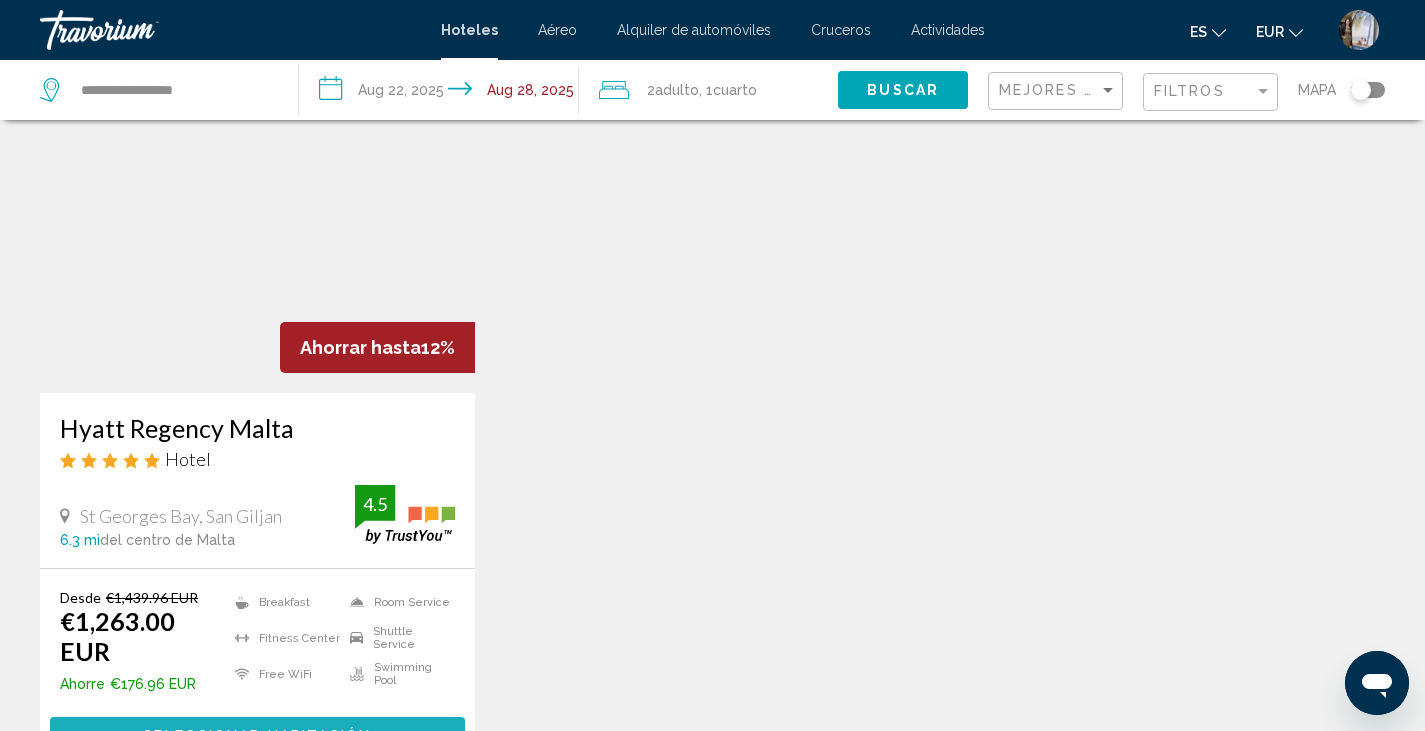 click on "Seleccionar habitación" at bounding box center (257, 737) 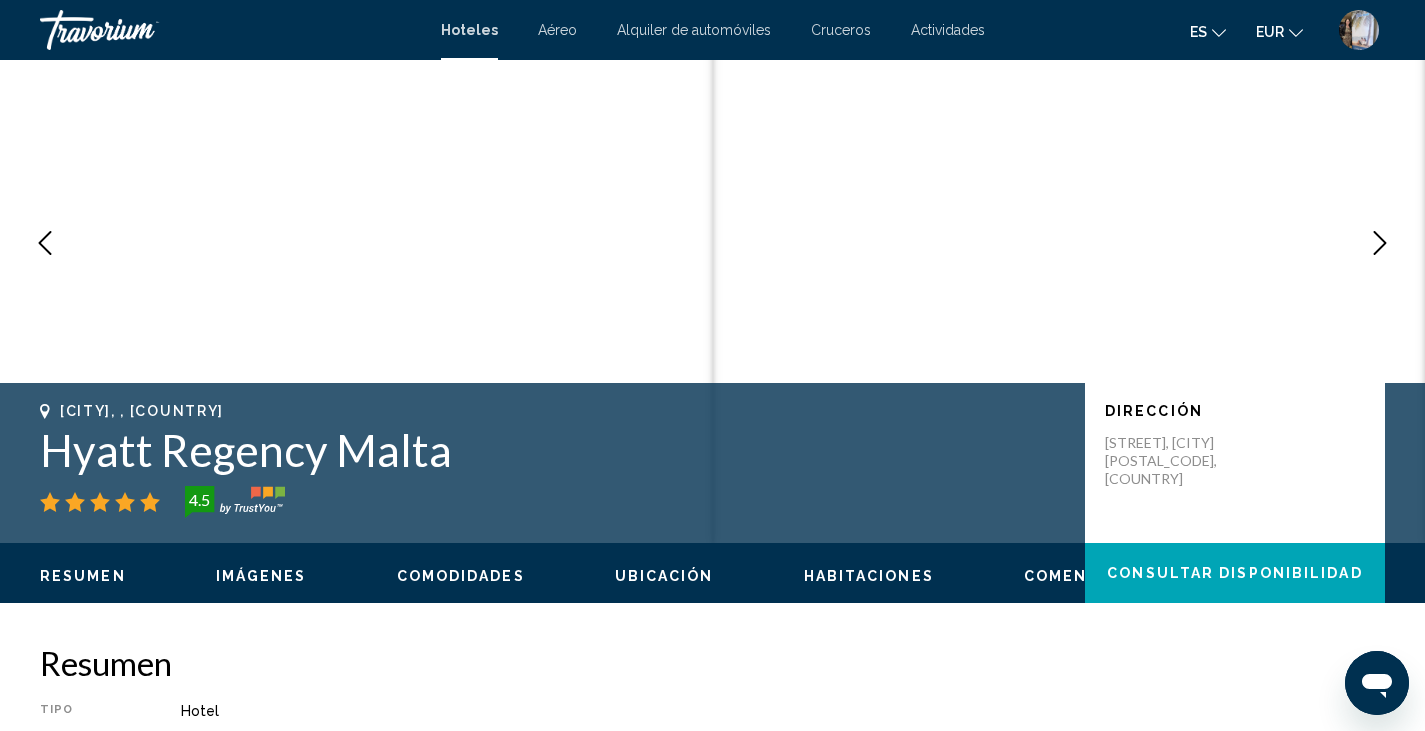 scroll, scrollTop: 0, scrollLeft: 0, axis: both 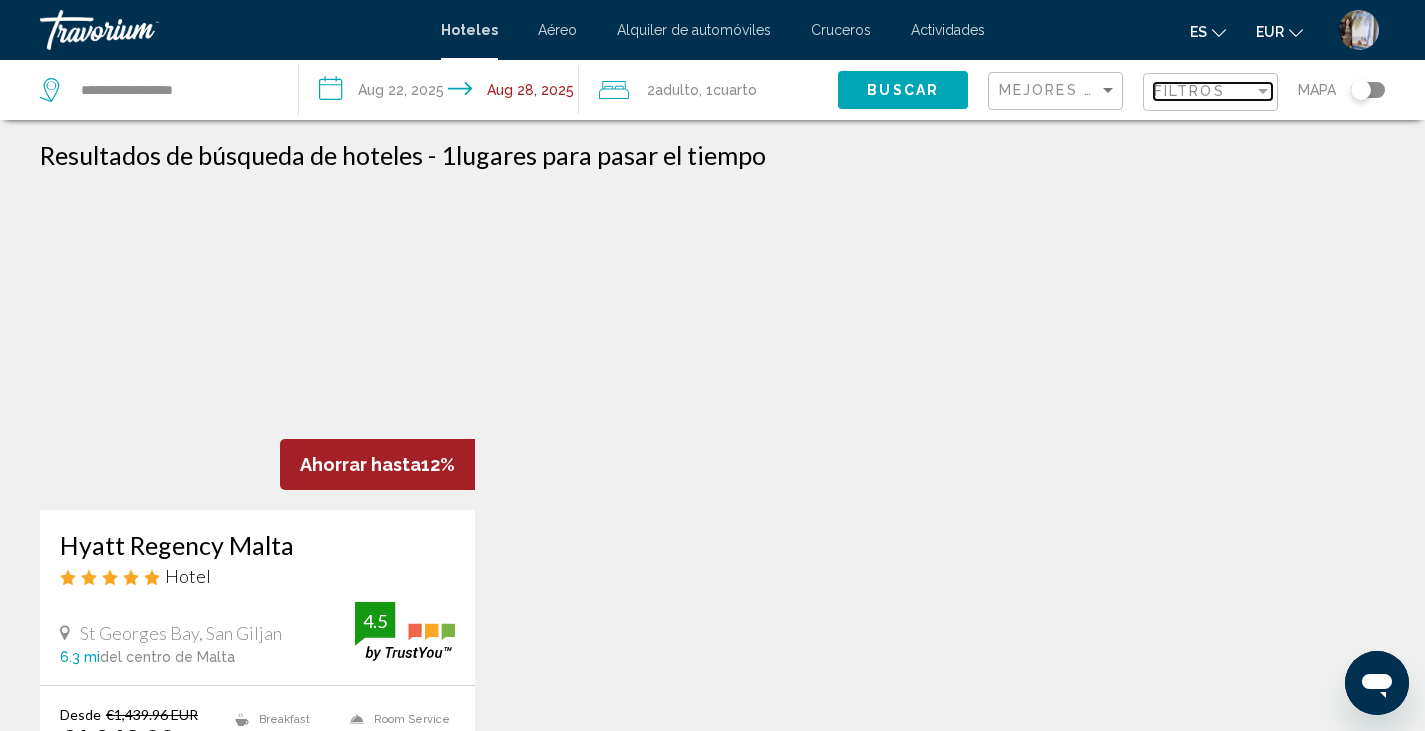 click on "Filtros" at bounding box center [1189, 91] 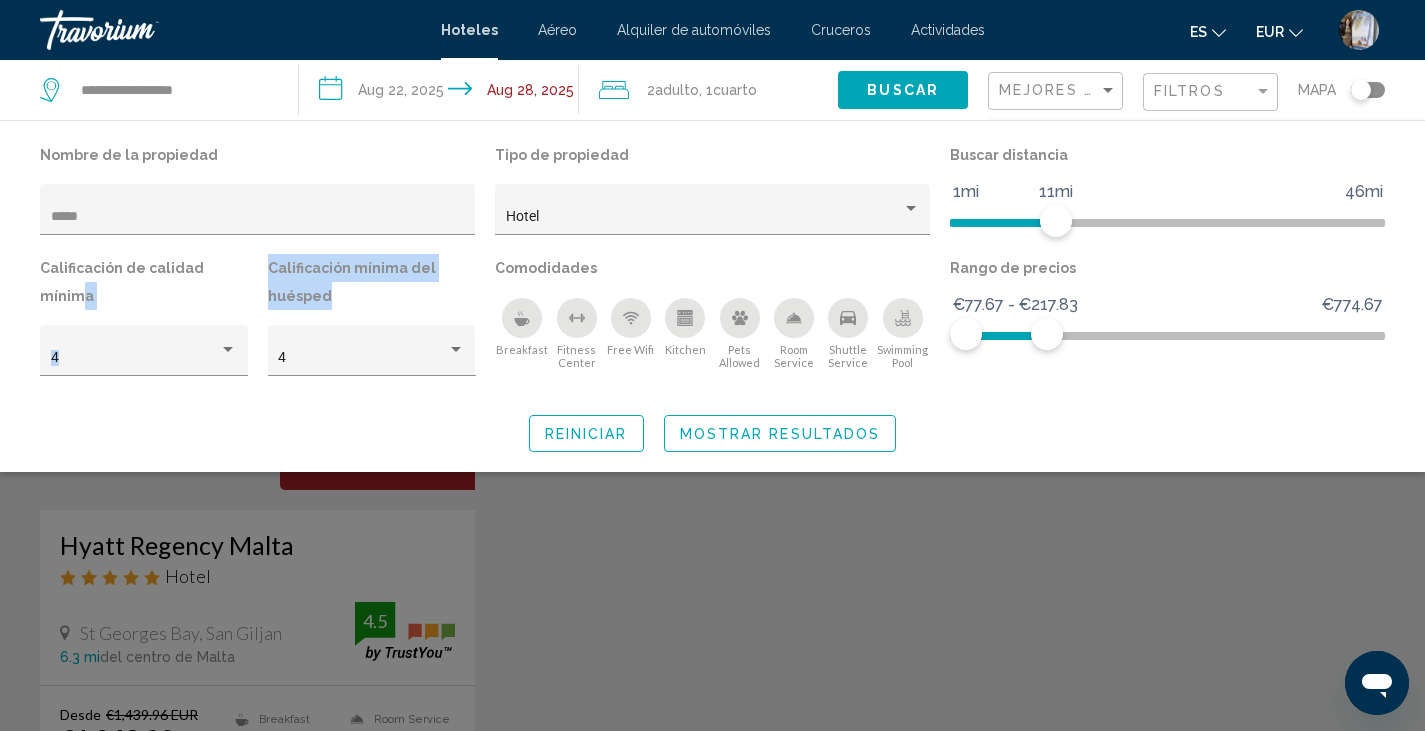 drag, startPoint x: 236, startPoint y: 270, endPoint x: 352, endPoint y: 305, distance: 121.16518 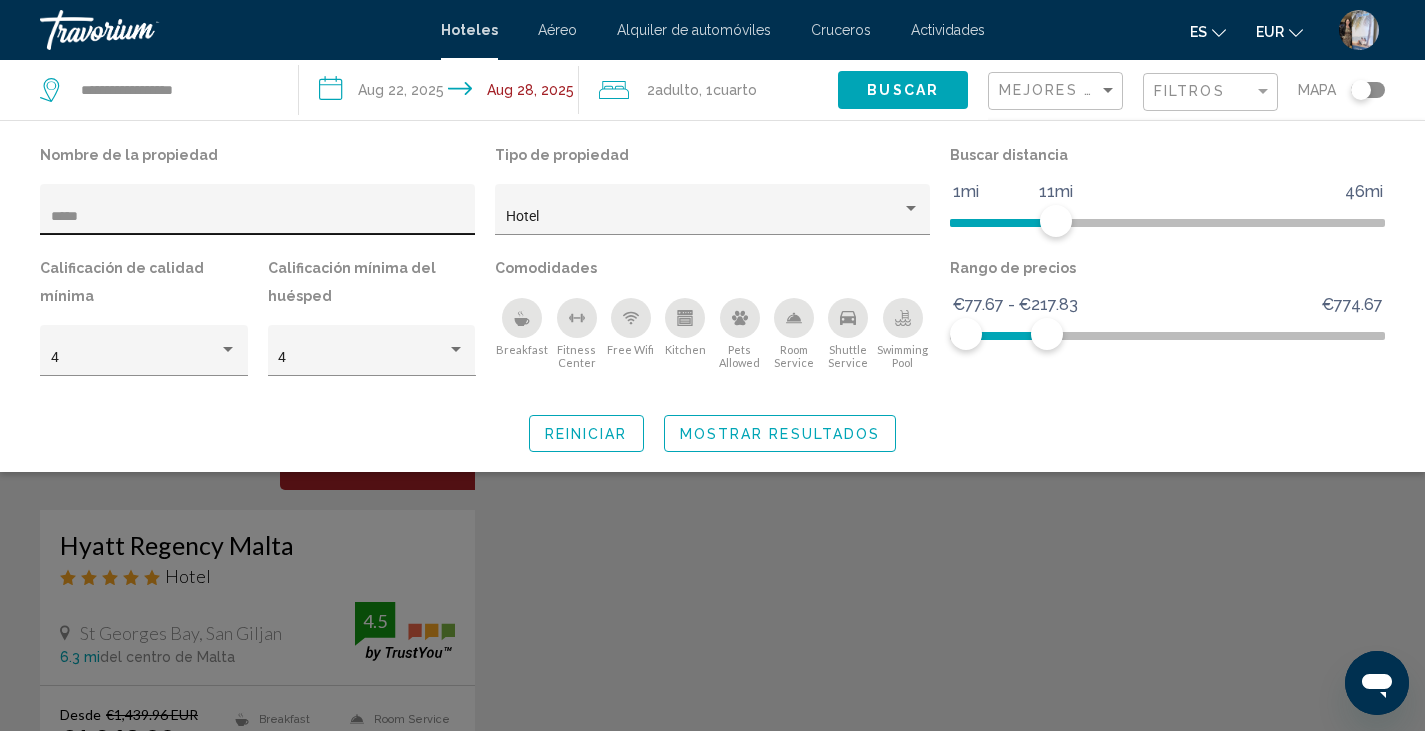 click on "*****" at bounding box center (258, 217) 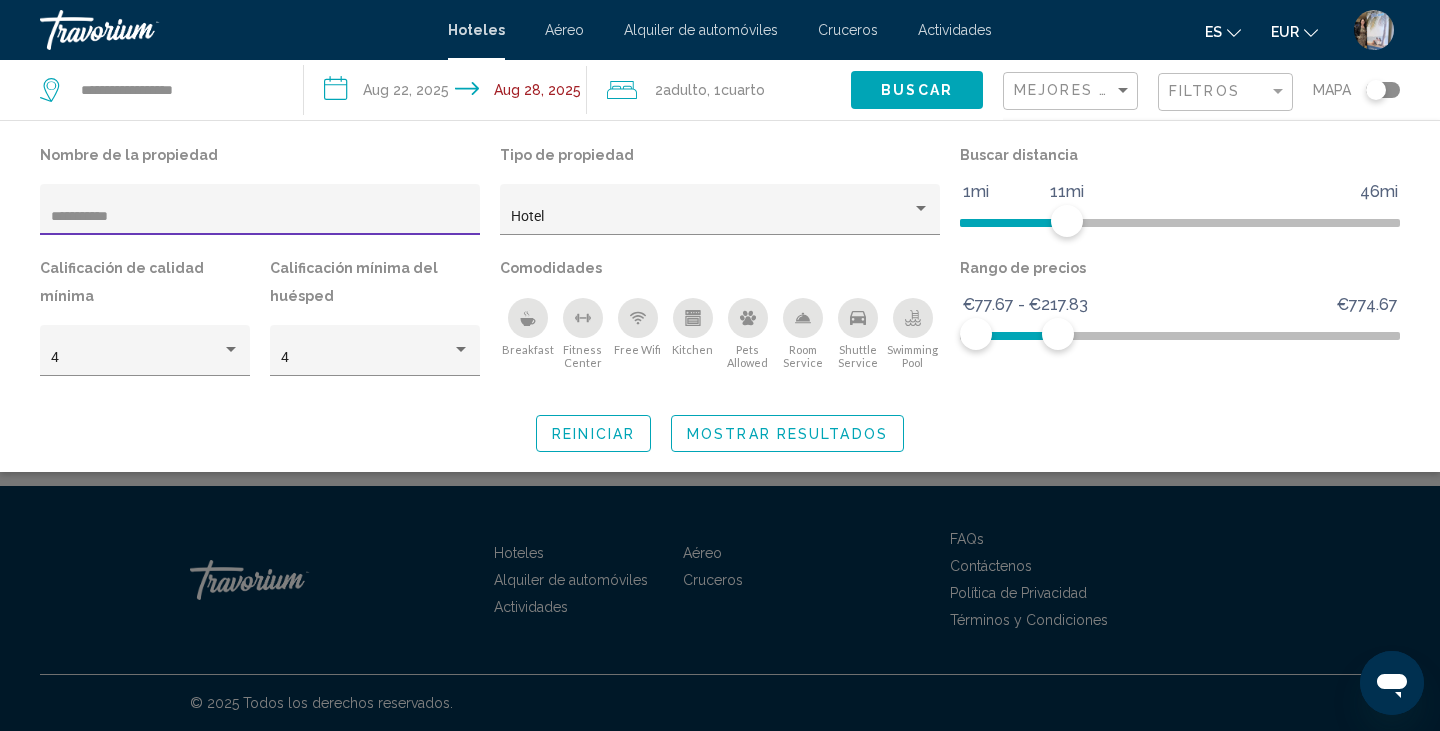 type on "**********" 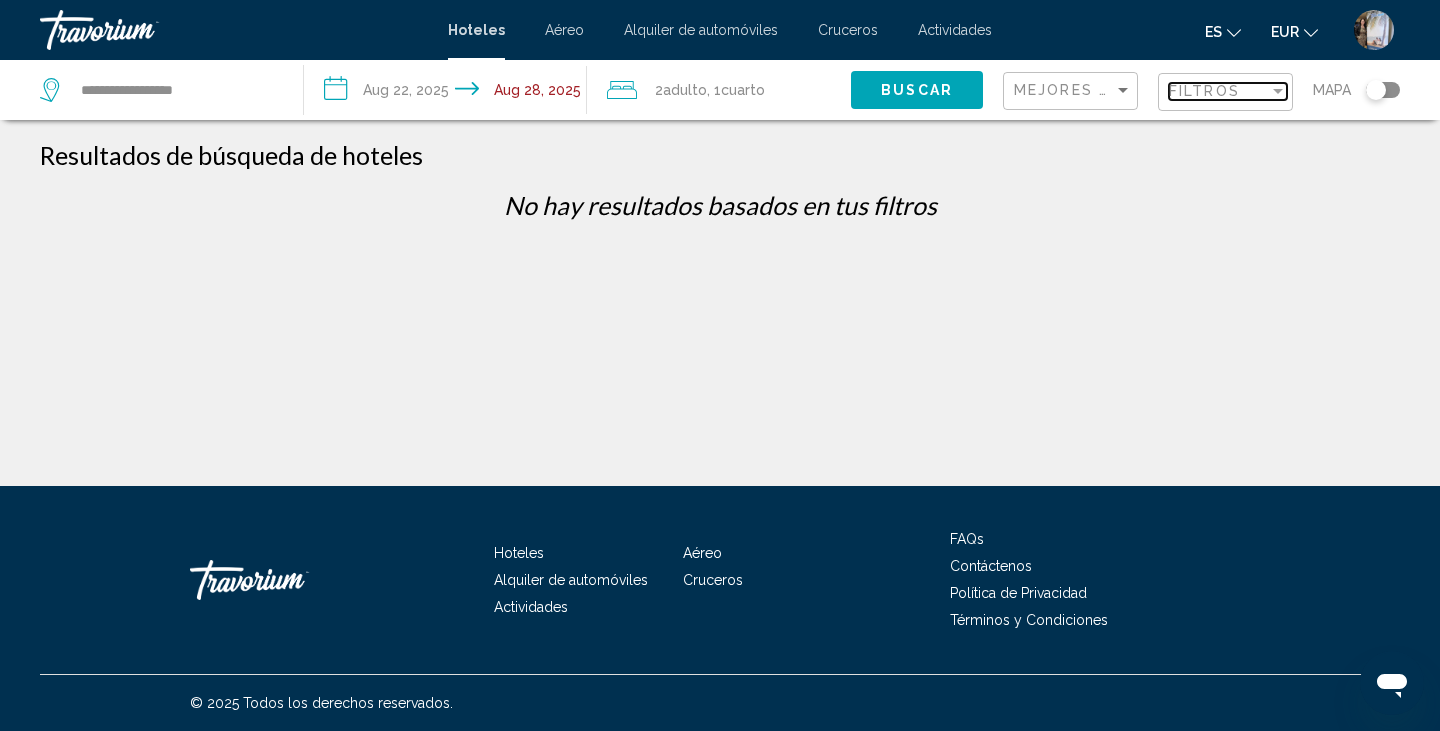 click on "Filtros" at bounding box center [1204, 91] 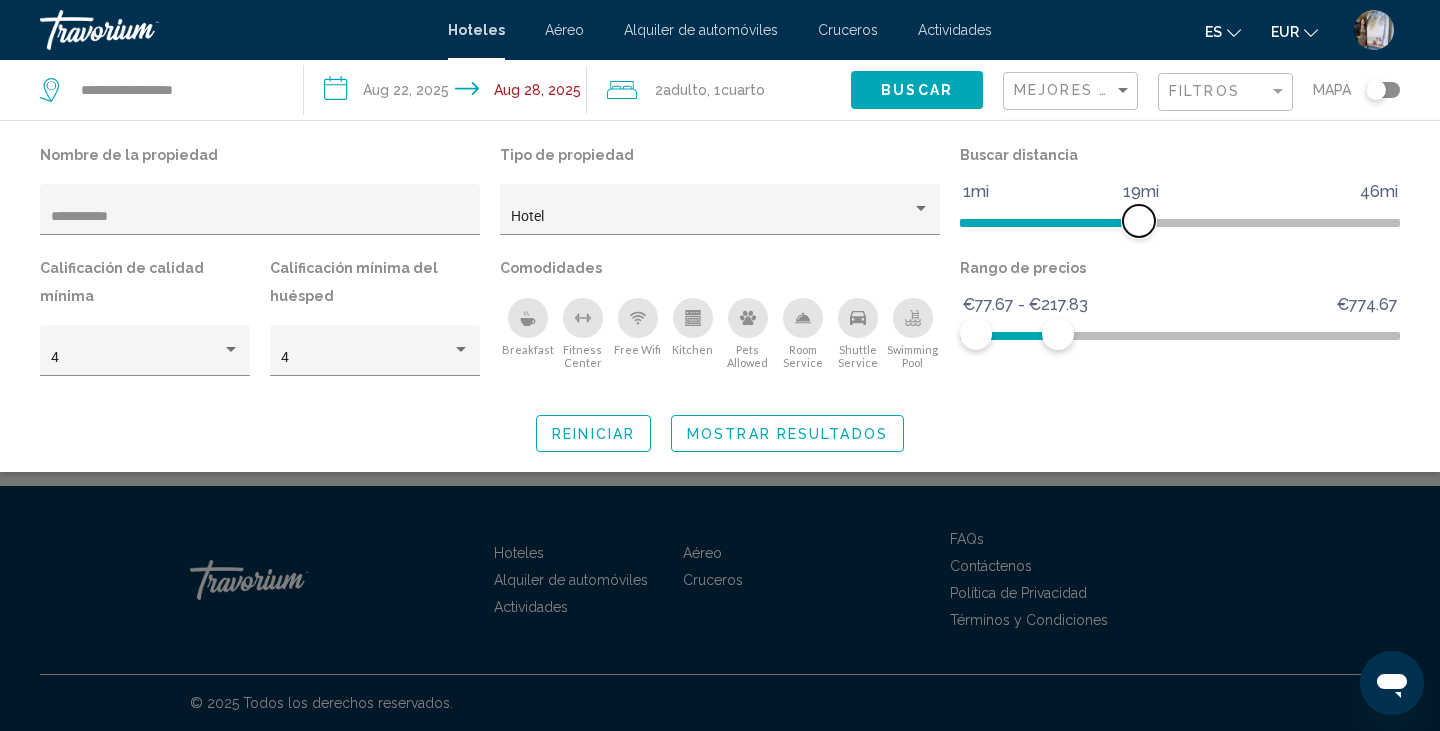drag, startPoint x: 1070, startPoint y: 219, endPoint x: 1142, endPoint y: 225, distance: 72.249565 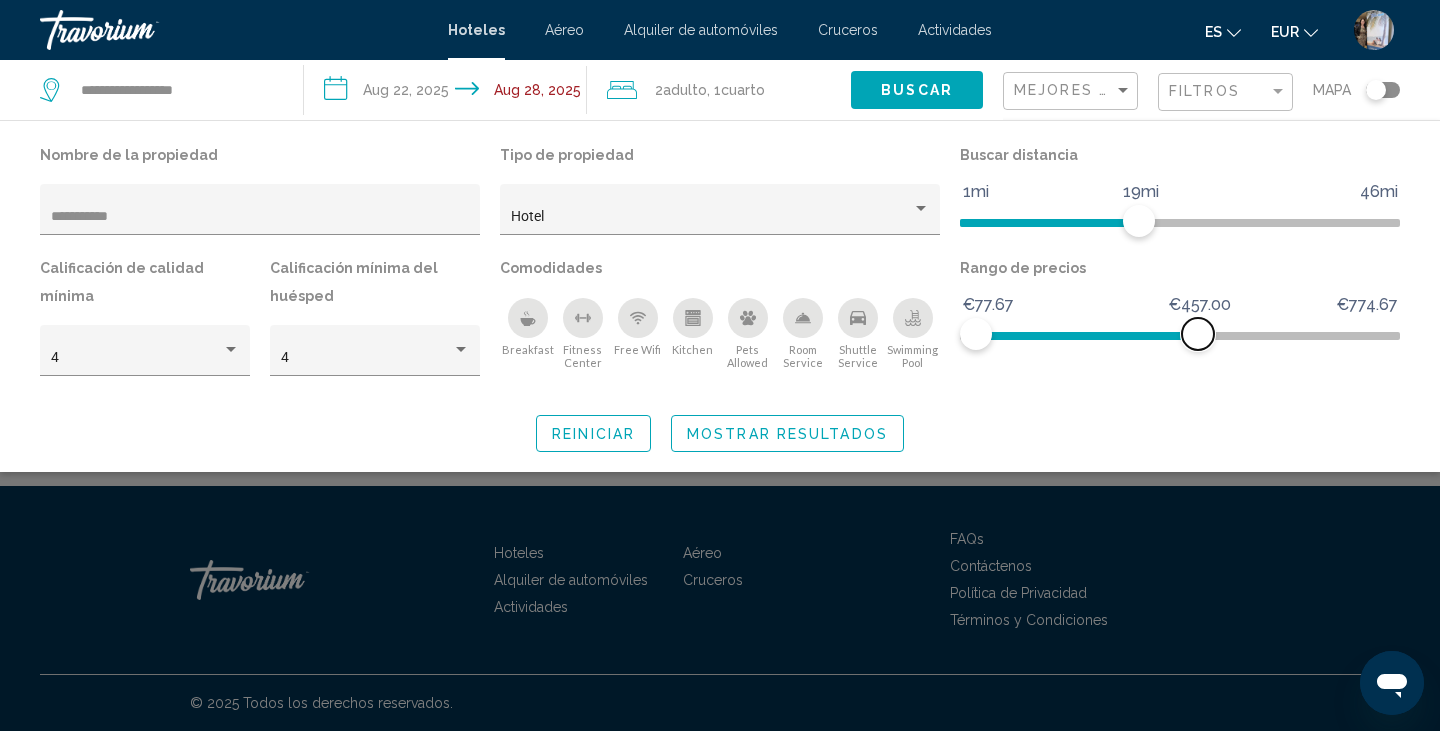 drag, startPoint x: 1063, startPoint y: 334, endPoint x: 1198, endPoint y: 345, distance: 135.4474 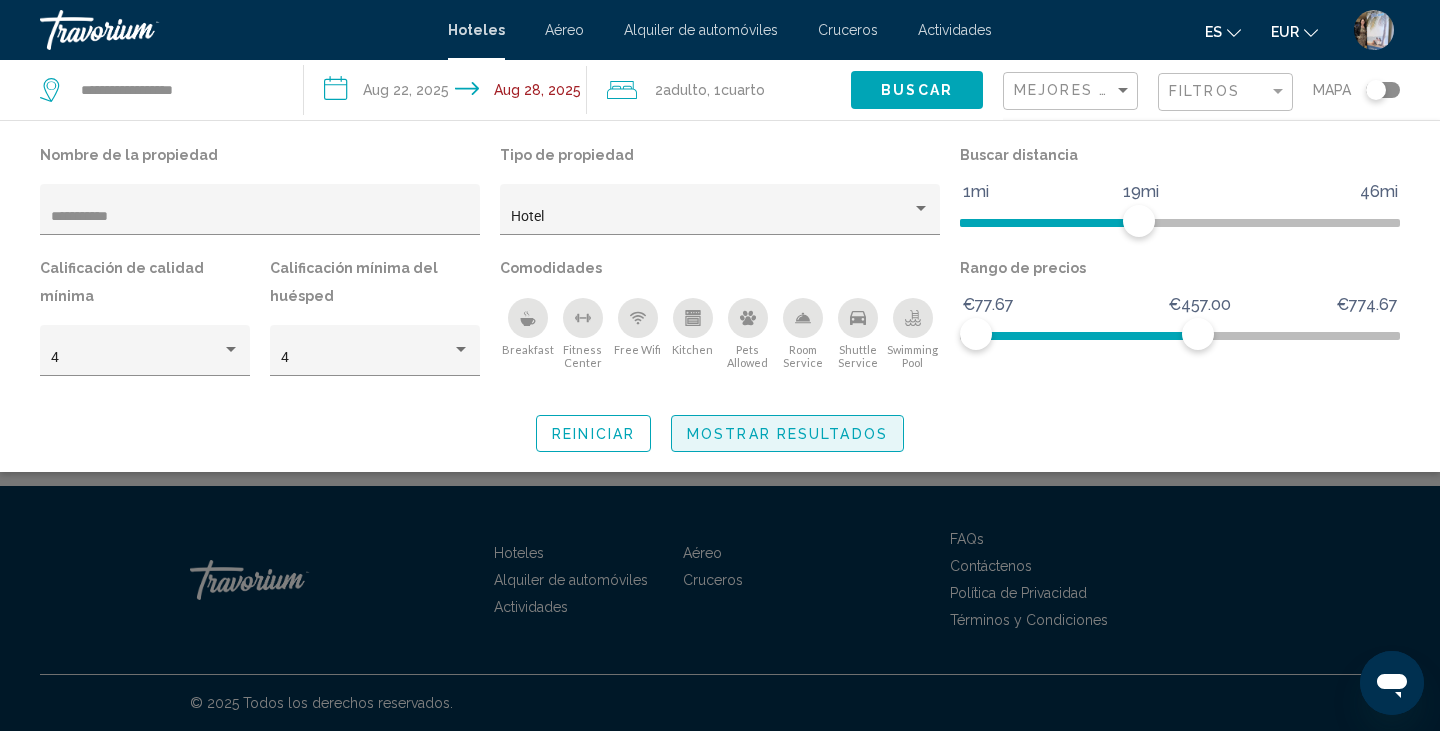 click on "Mostrar resultados" at bounding box center (787, 434) 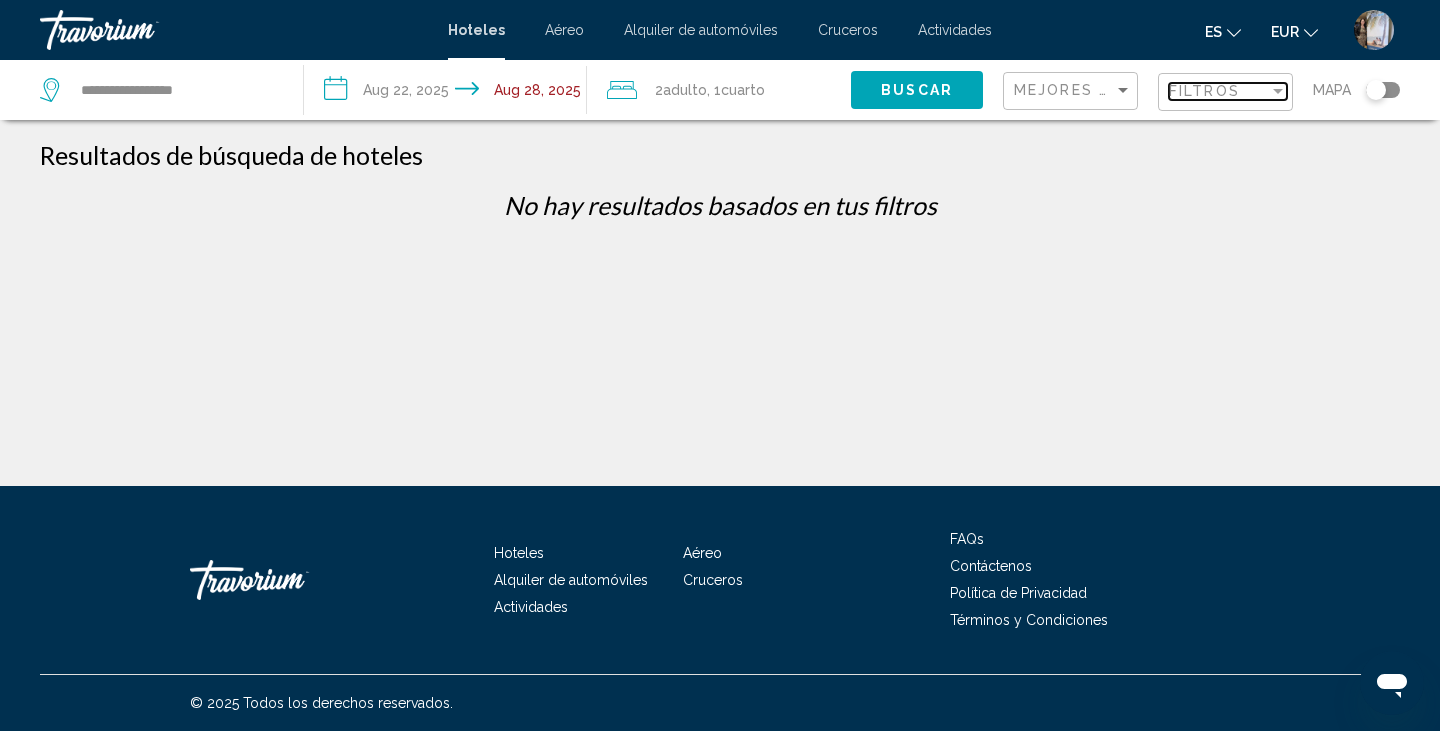 click on "Filtros" at bounding box center [1204, 91] 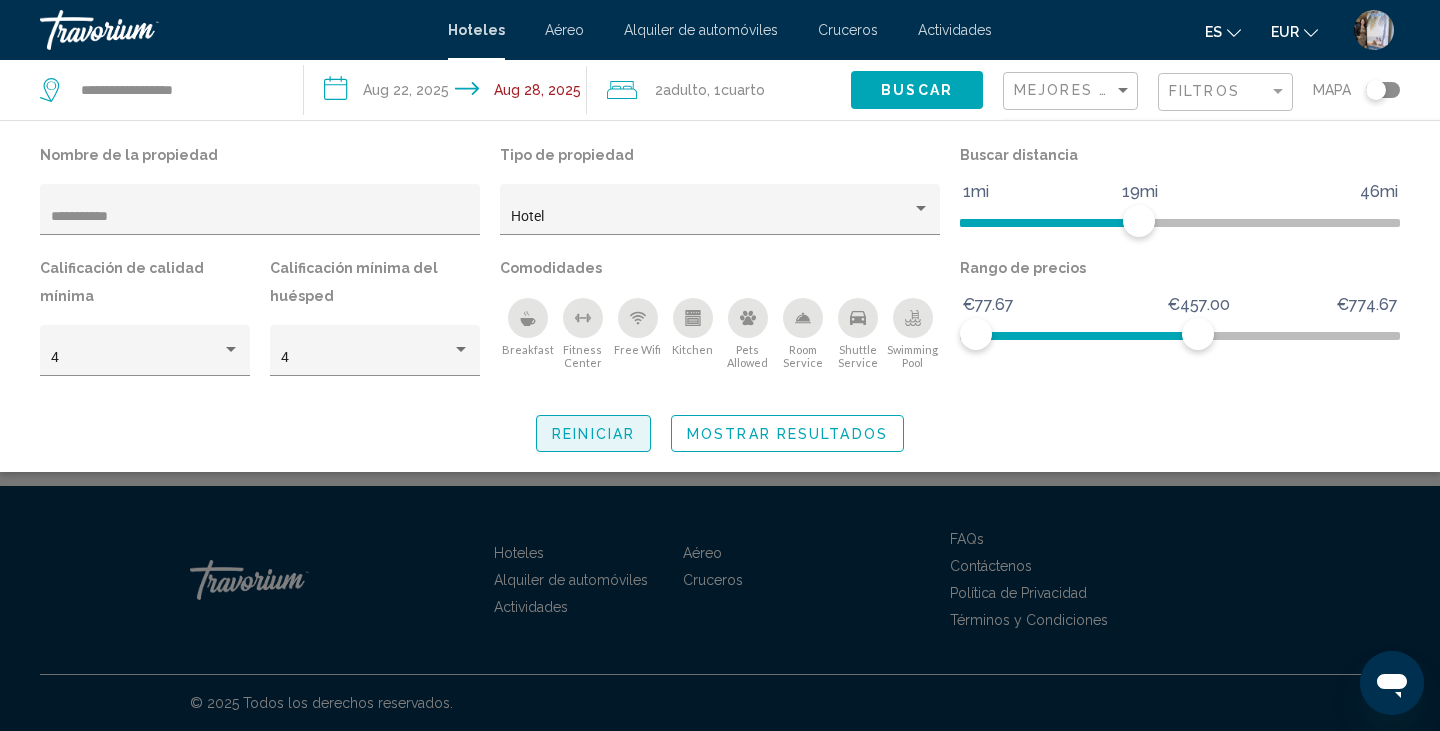 click on "Reiniciar" at bounding box center (593, 434) 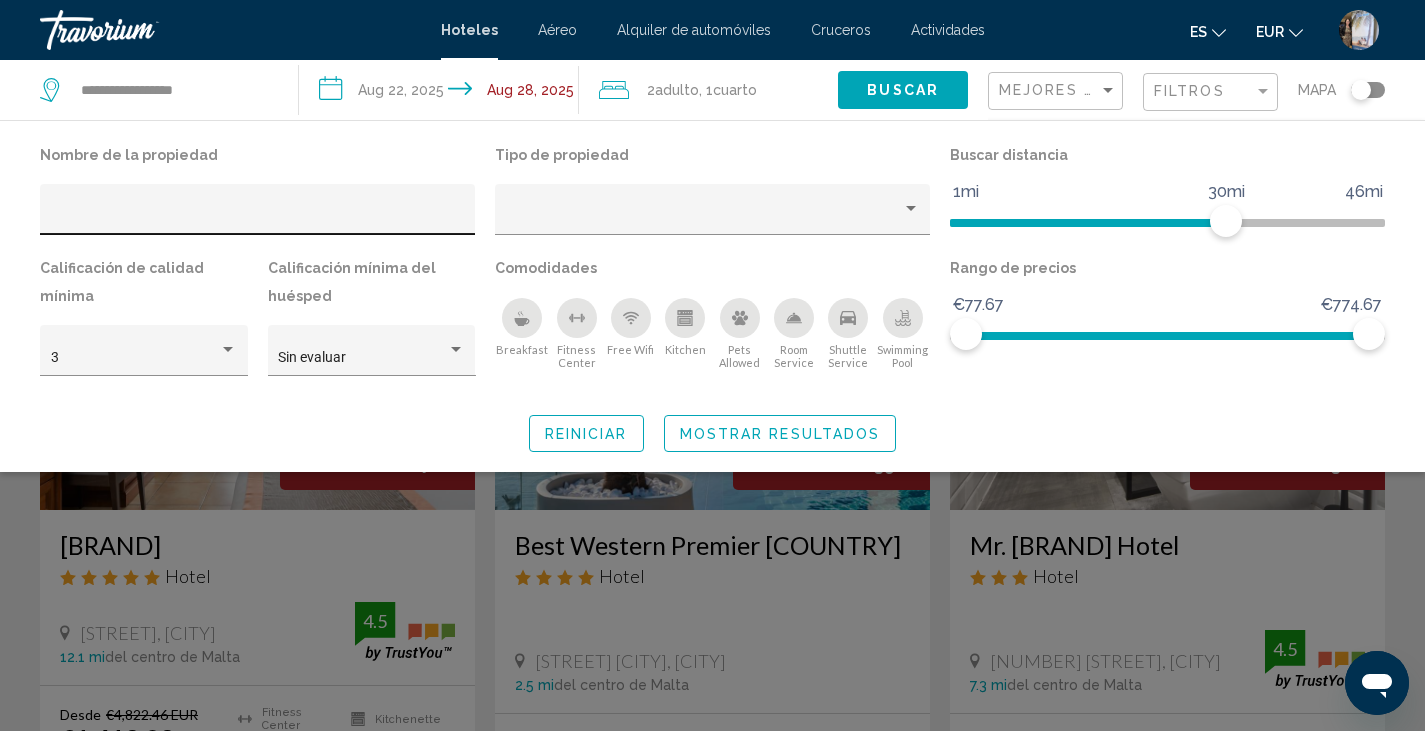 click at bounding box center (258, 215) 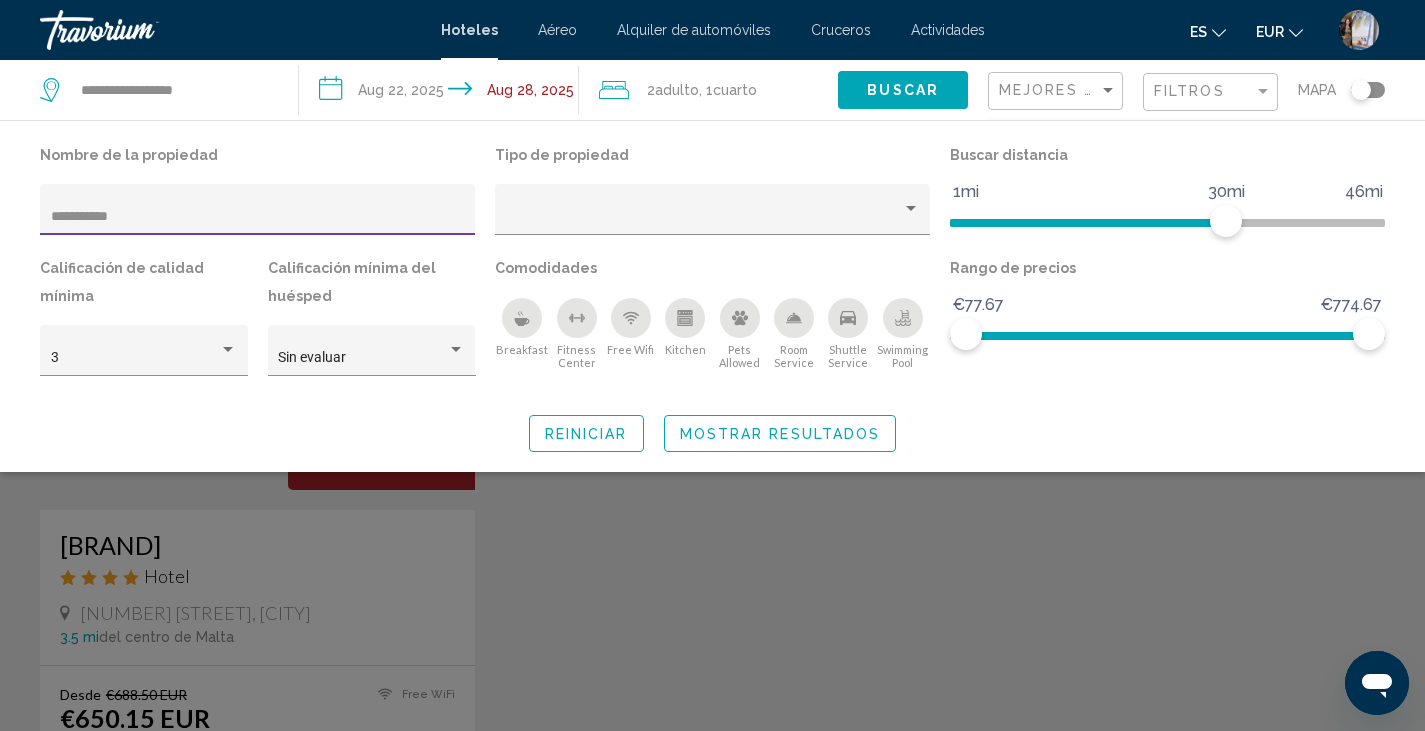 type on "**********" 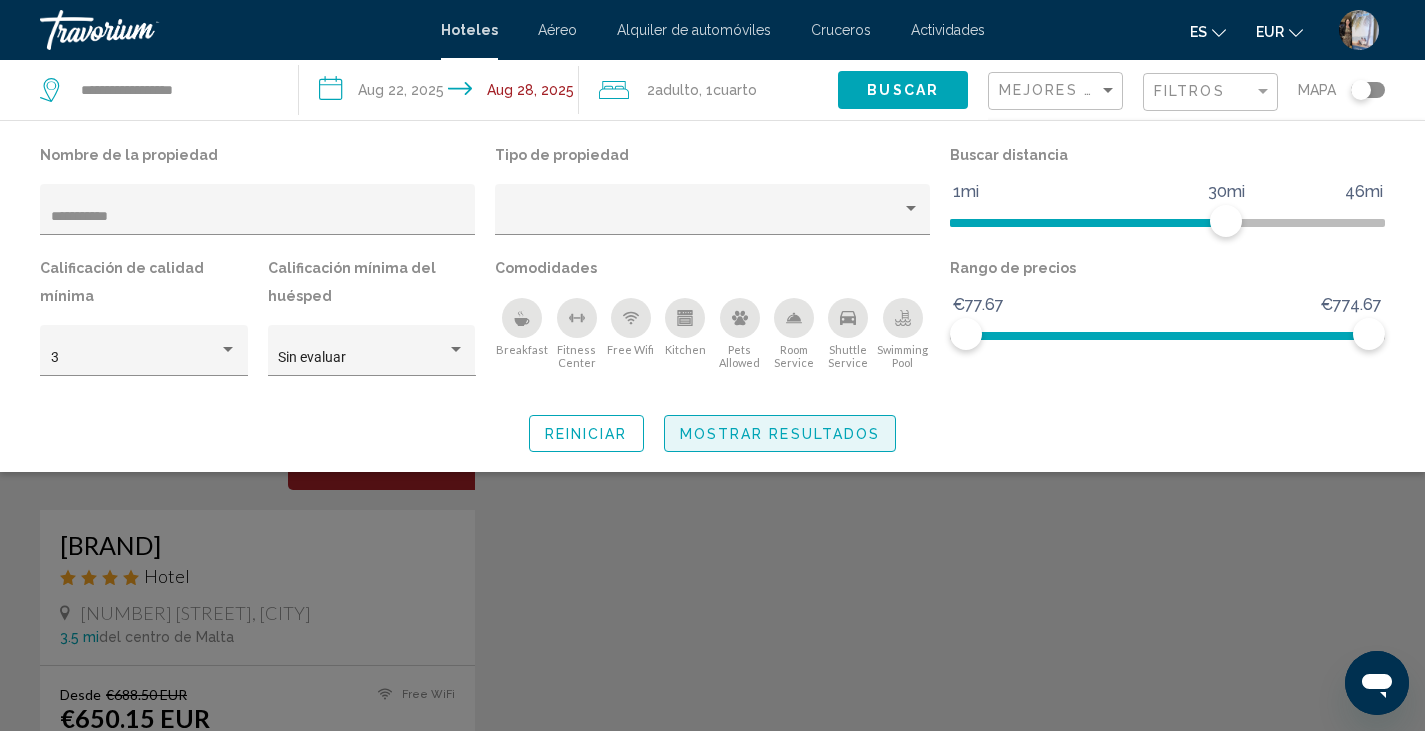 click on "Mostrar resultados" at bounding box center [780, 434] 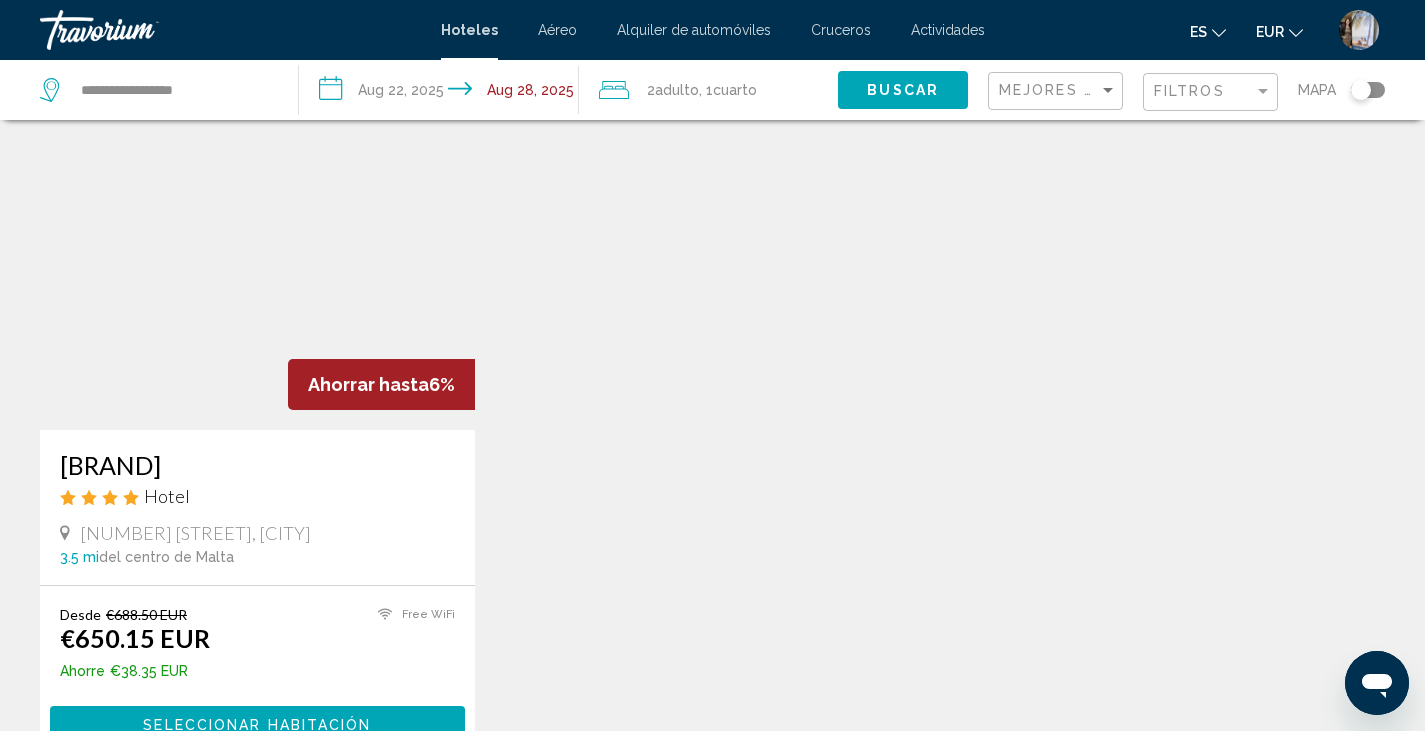 scroll, scrollTop: 81, scrollLeft: 0, axis: vertical 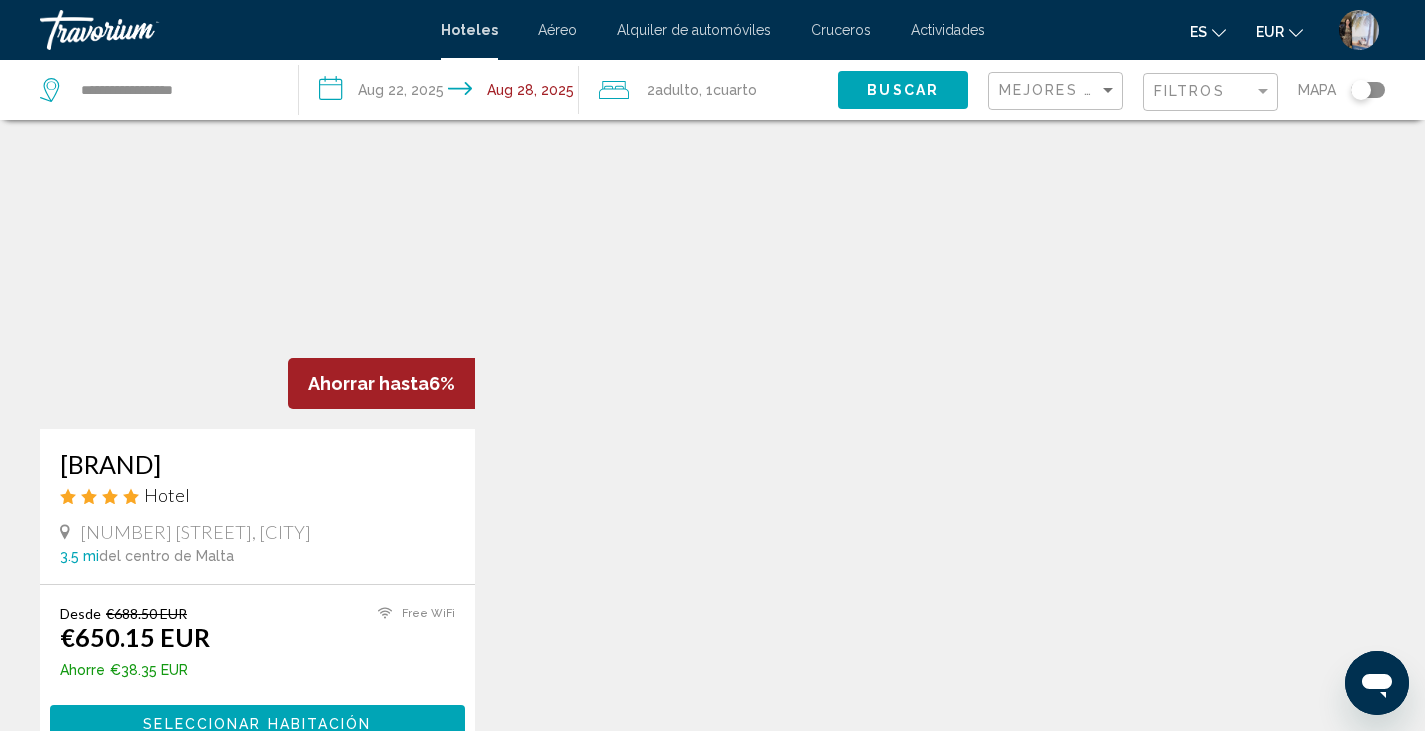 click at bounding box center (257, 269) 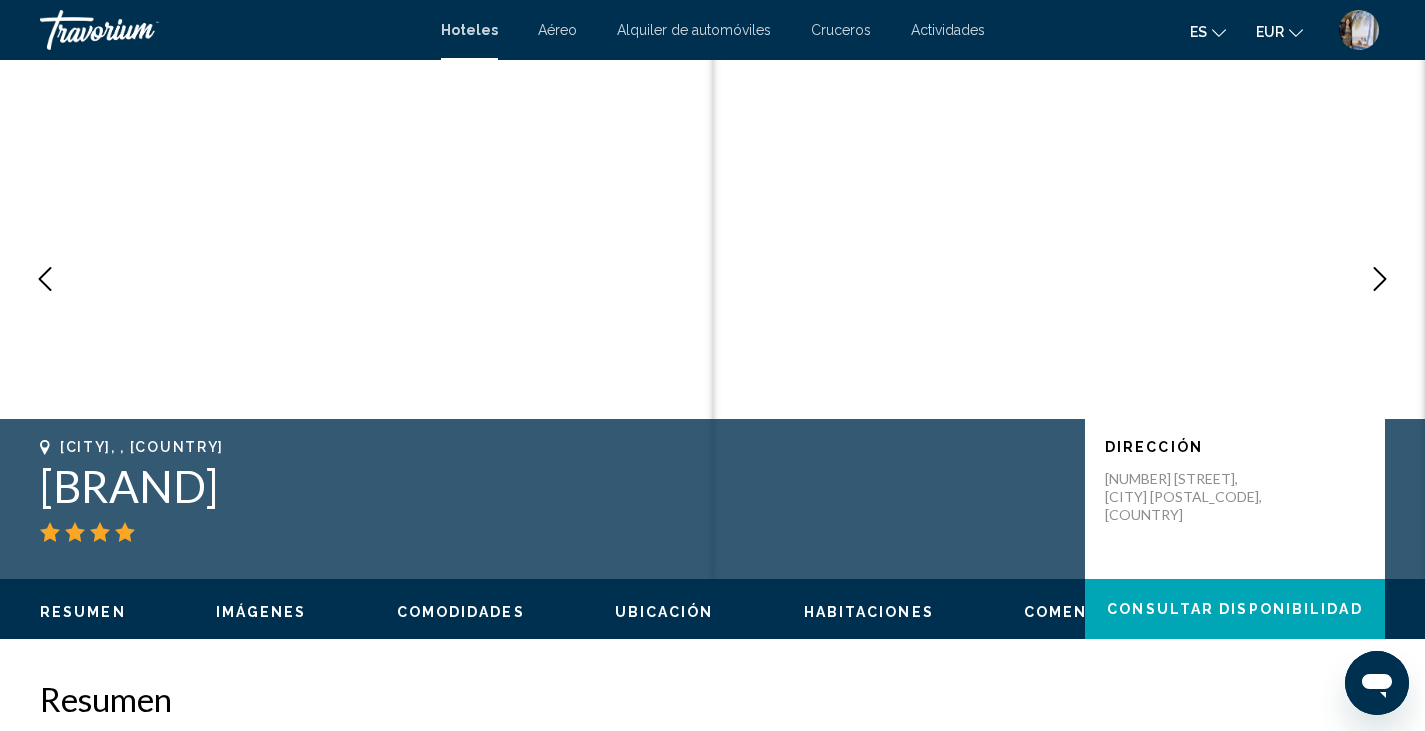 scroll, scrollTop: 0, scrollLeft: 0, axis: both 